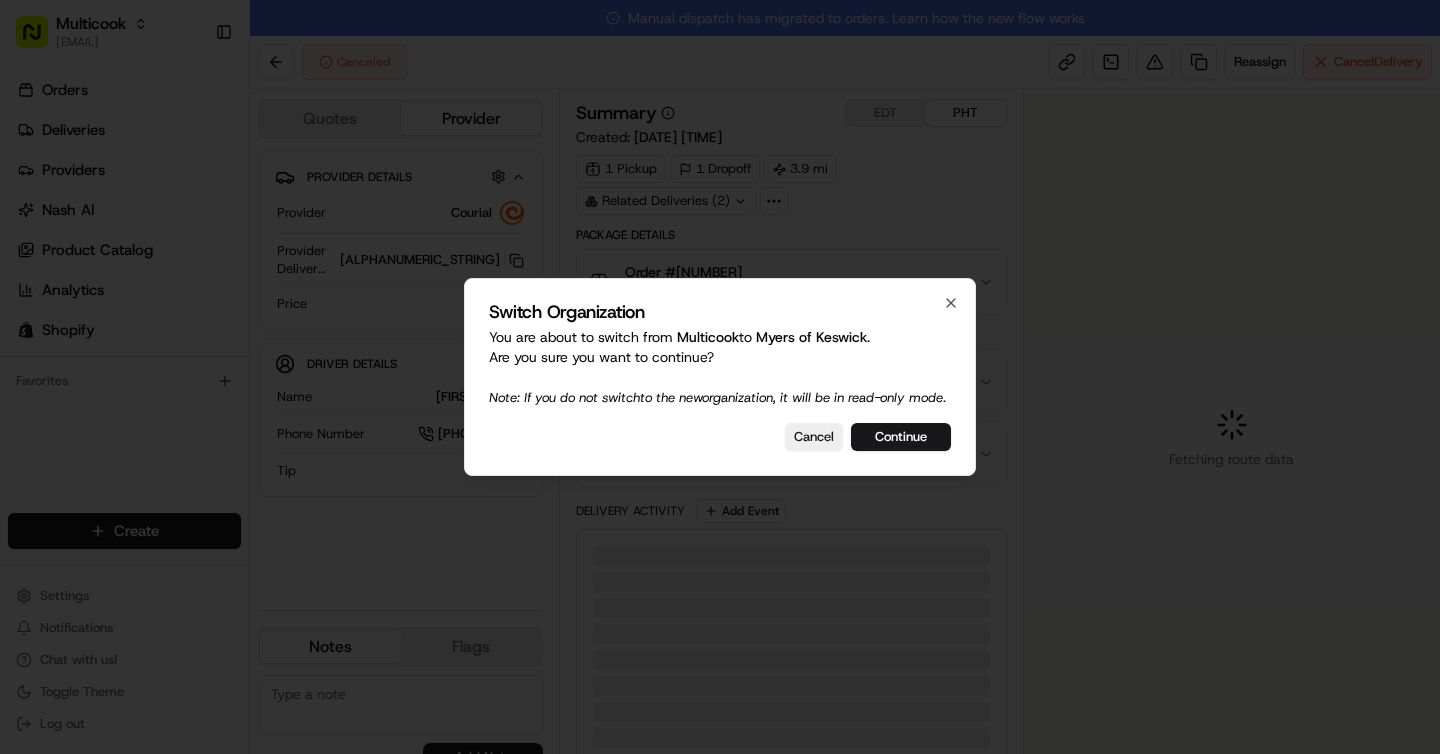 scroll, scrollTop: 0, scrollLeft: 0, axis: both 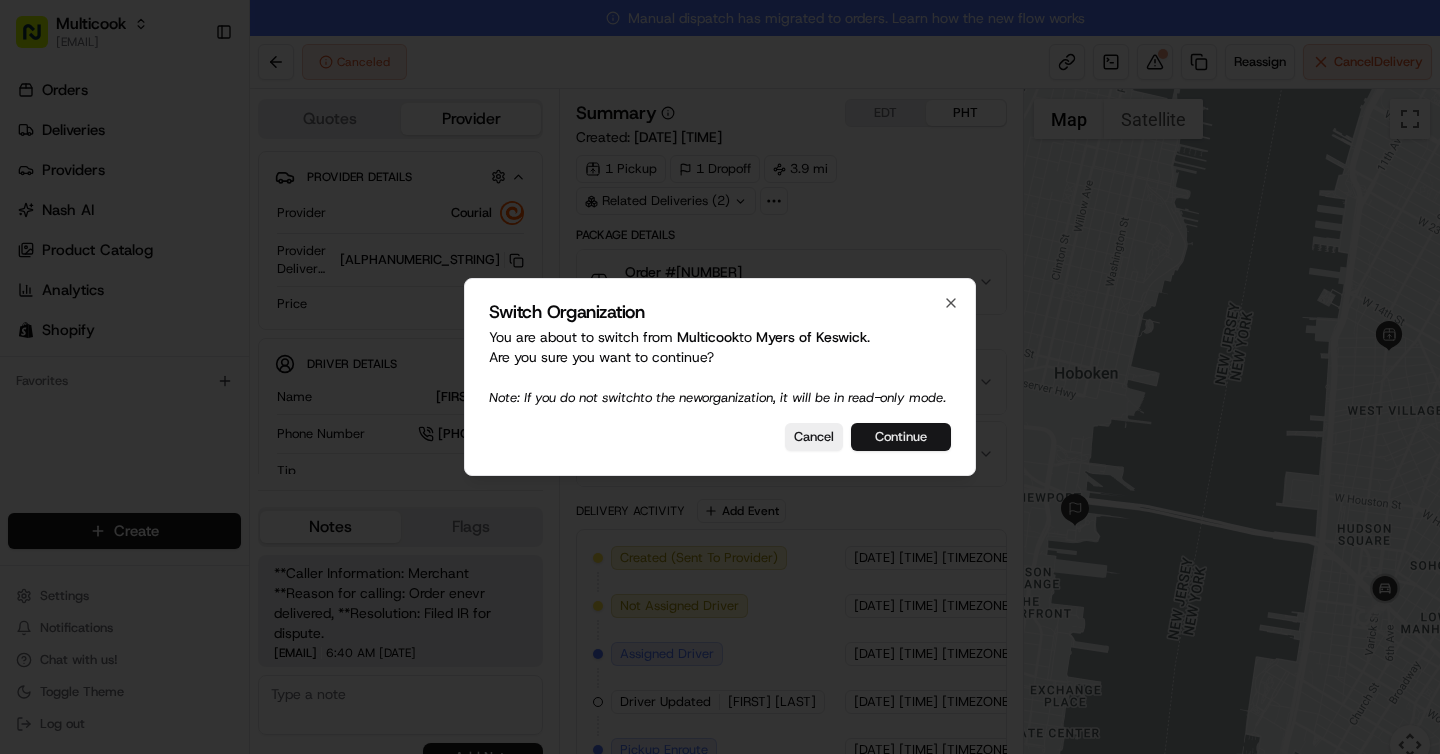 click on "Continue" at bounding box center [901, 437] 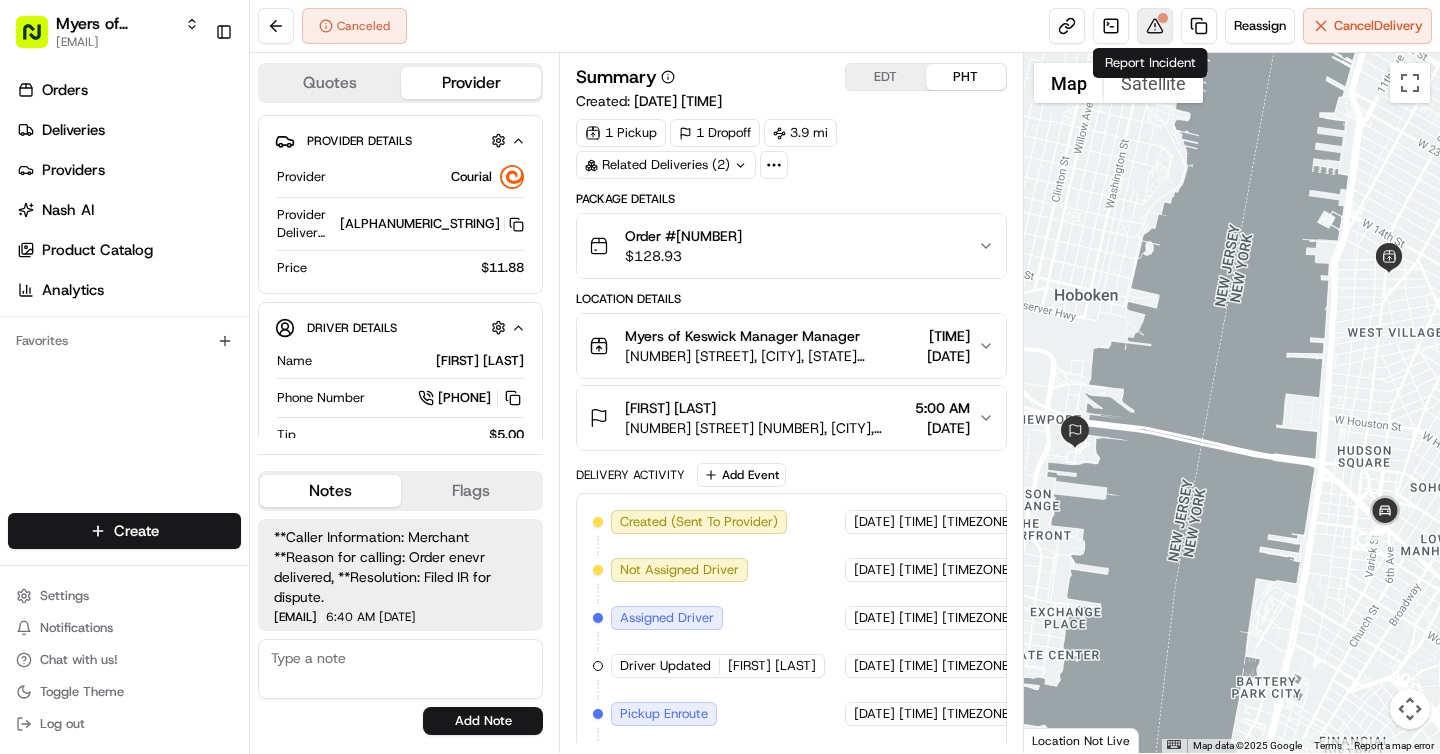 click at bounding box center [1155, 26] 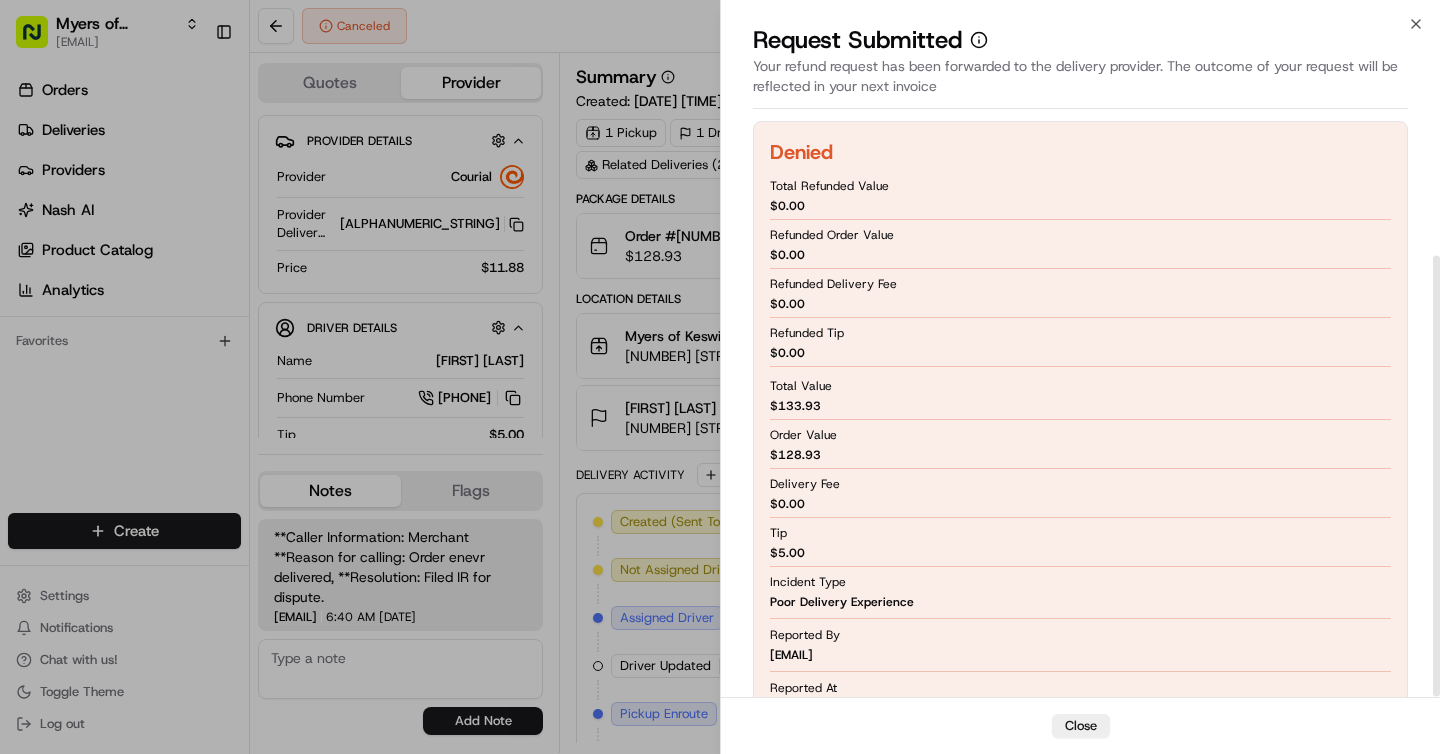 scroll, scrollTop: 182, scrollLeft: 0, axis: vertical 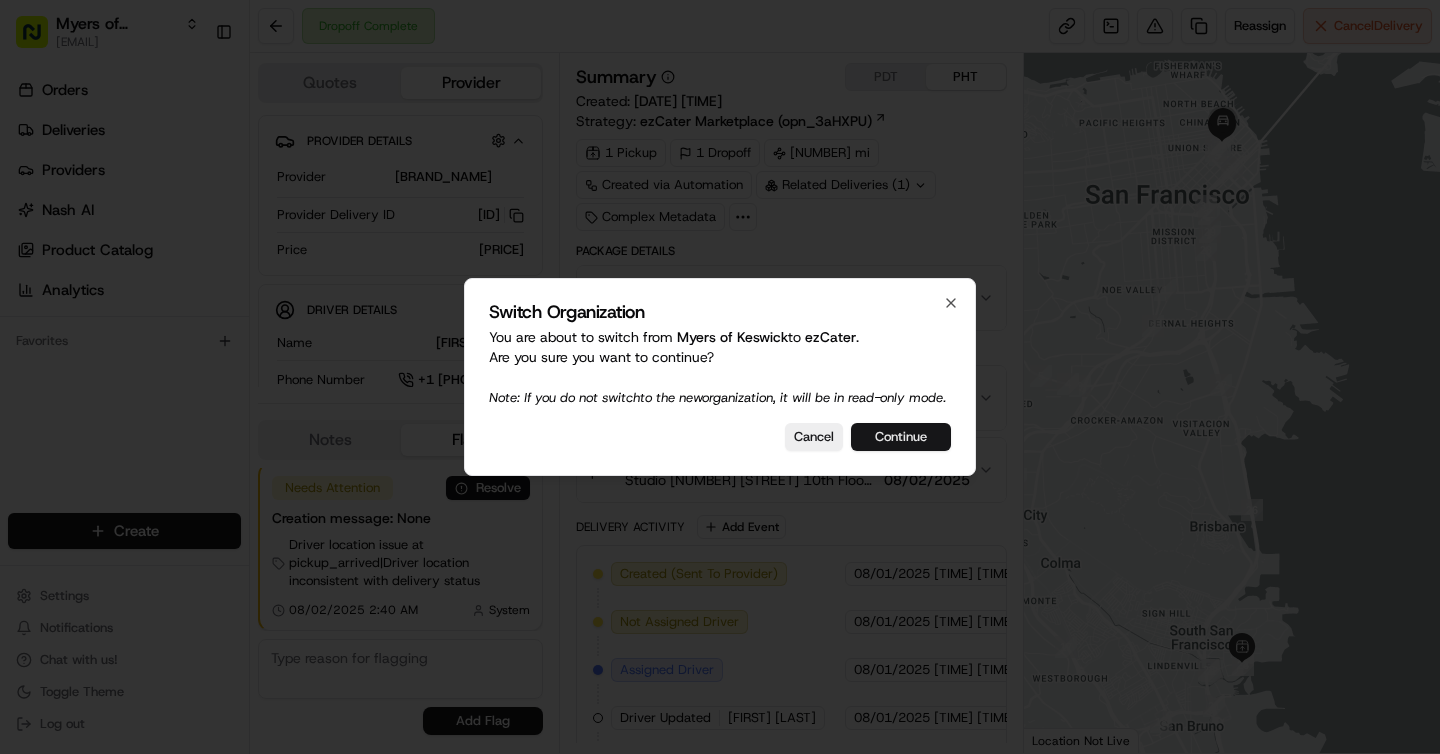 click on "Continue" at bounding box center (901, 437) 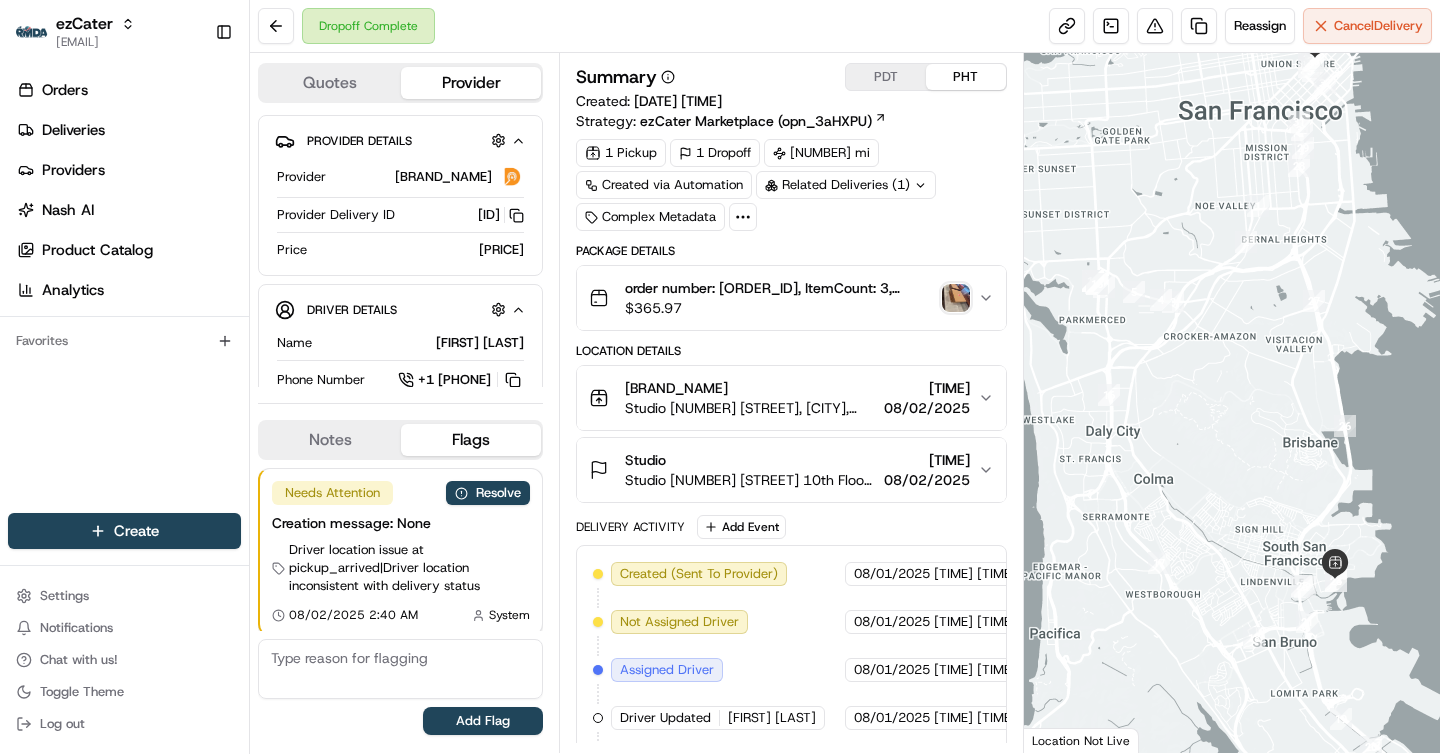 scroll, scrollTop: 5, scrollLeft: 0, axis: vertical 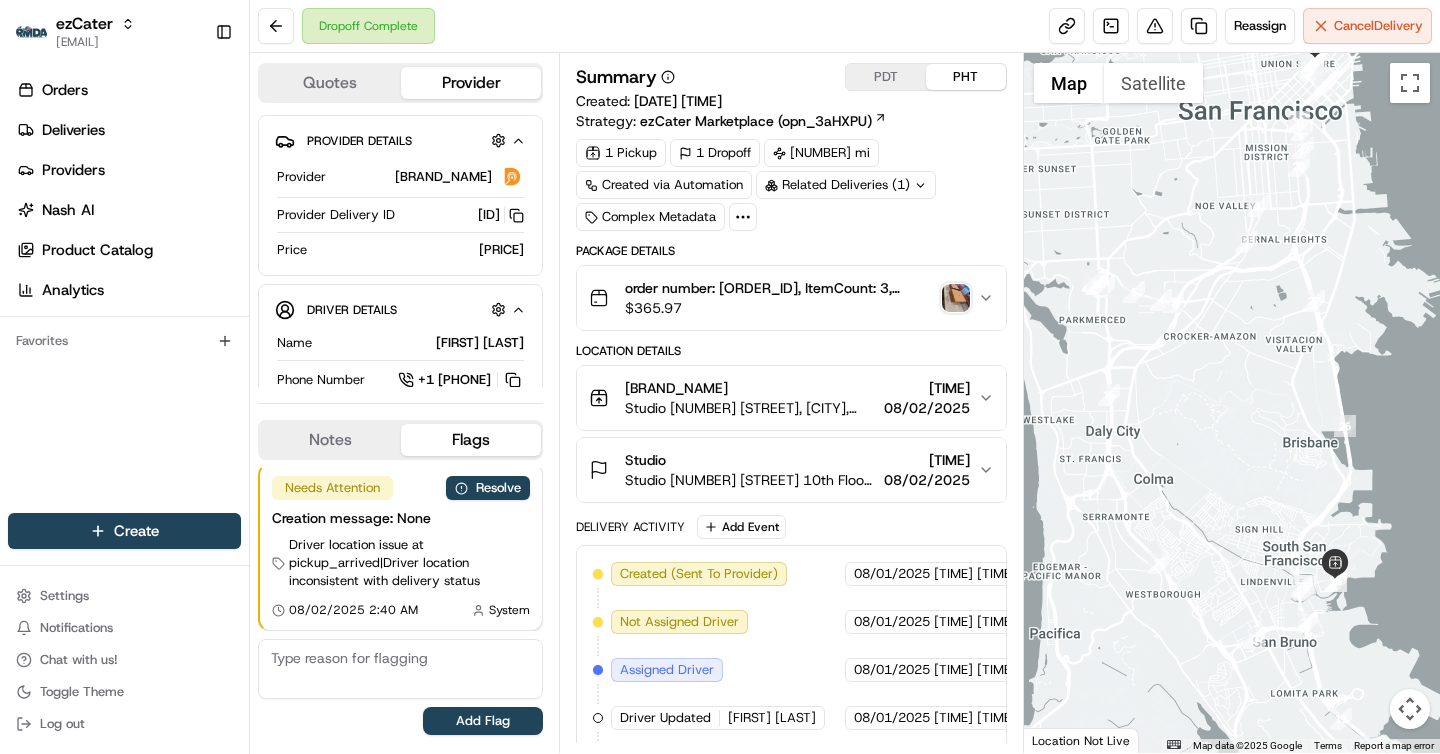 click on "[BRAND_NAME]" at bounding box center (750, 388) 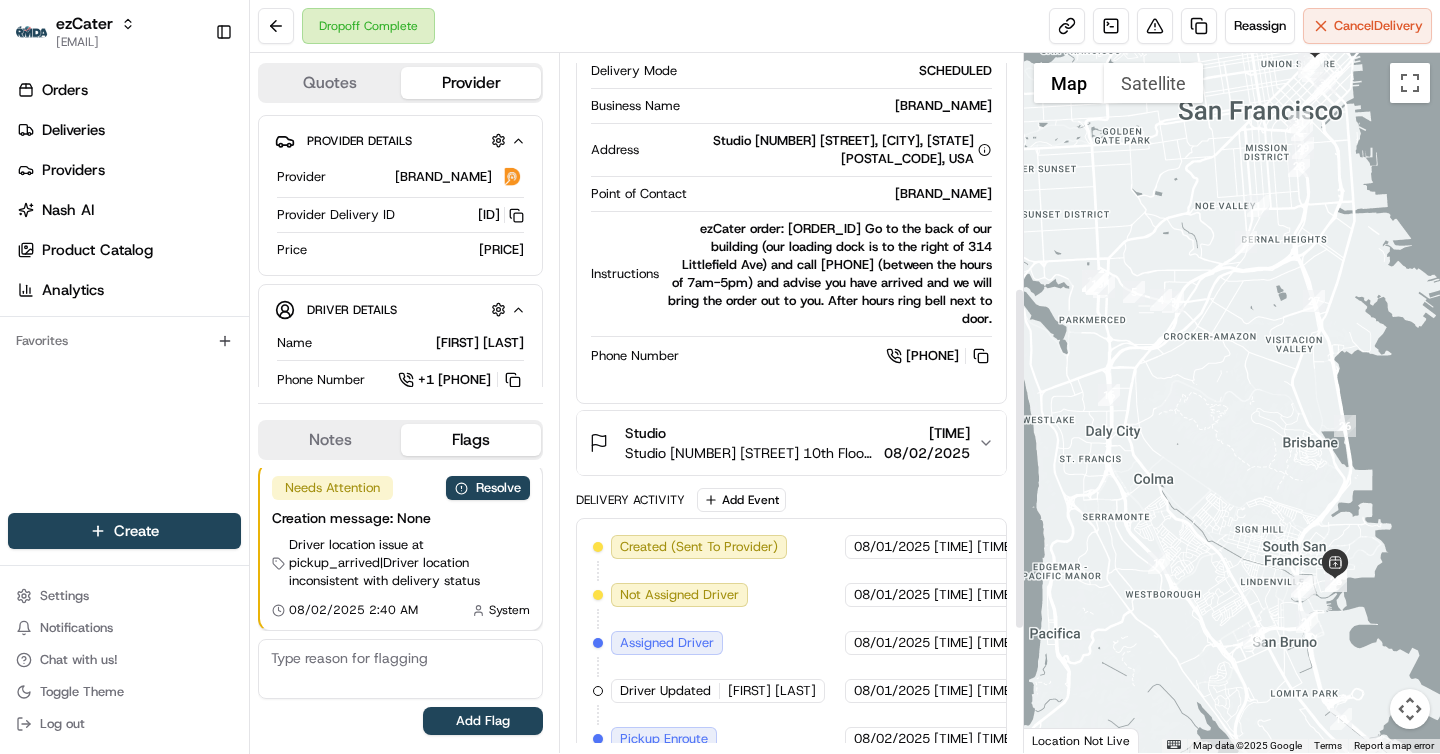 scroll, scrollTop: 477, scrollLeft: 0, axis: vertical 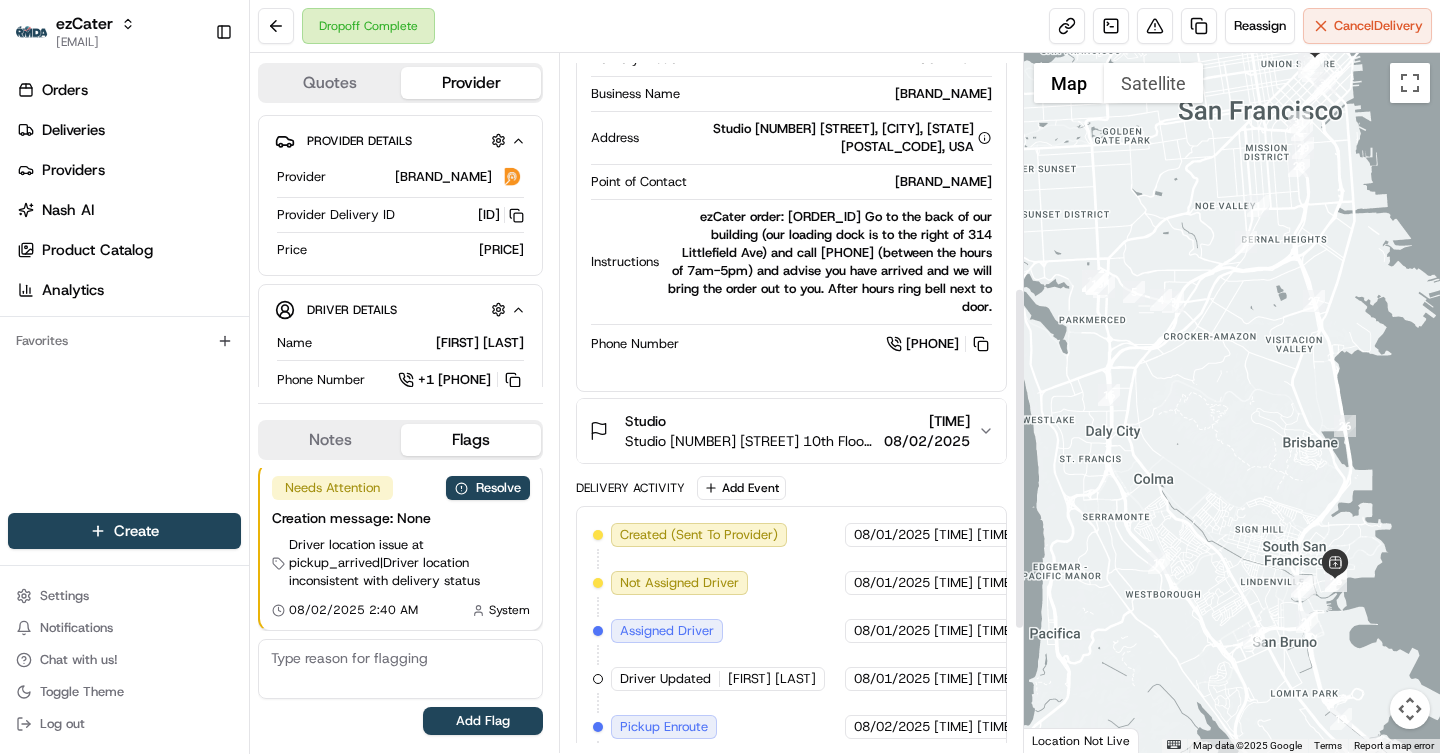 click on "Studio [NUMBER] [STREET] 10th Floor, [CITY], [STATE] [POSTAL_CODE], USA" at bounding box center [750, 441] 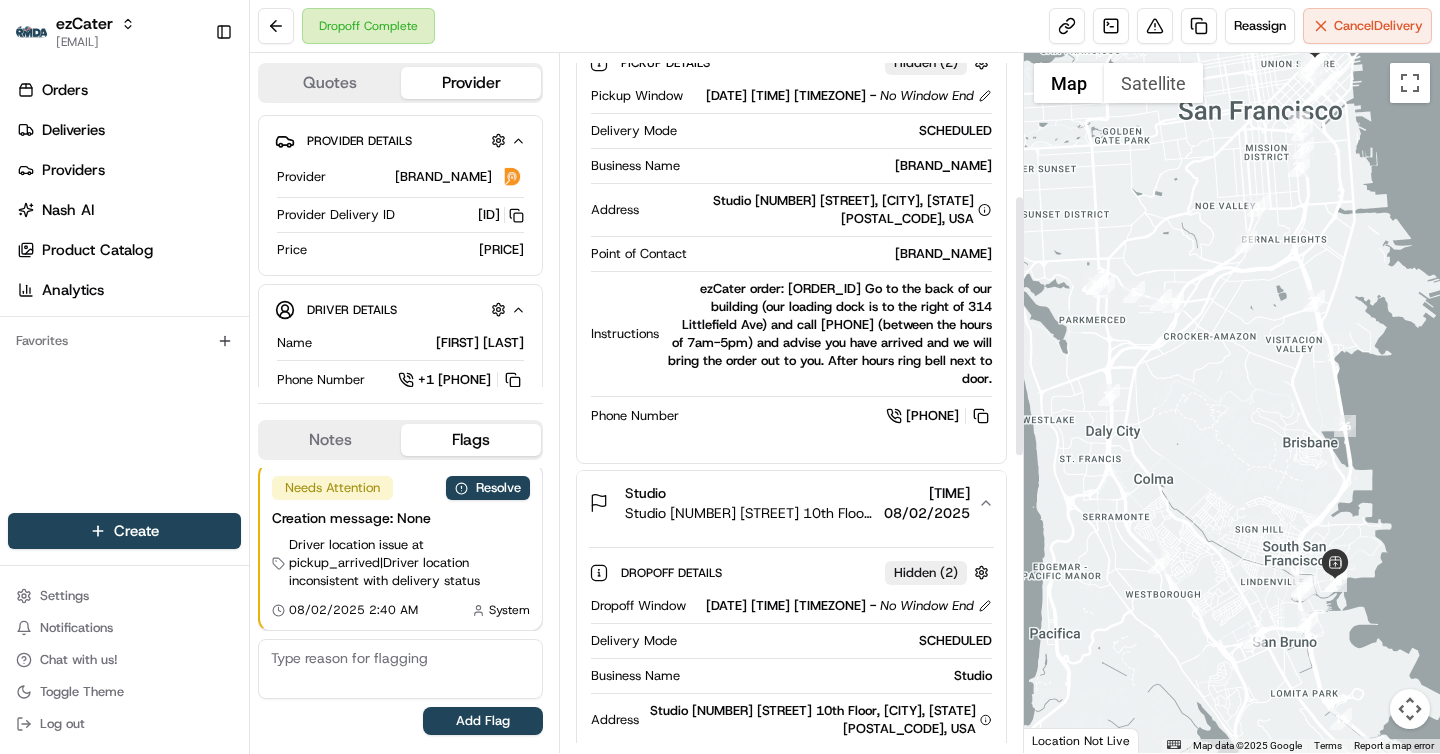 scroll, scrollTop: 346, scrollLeft: 0, axis: vertical 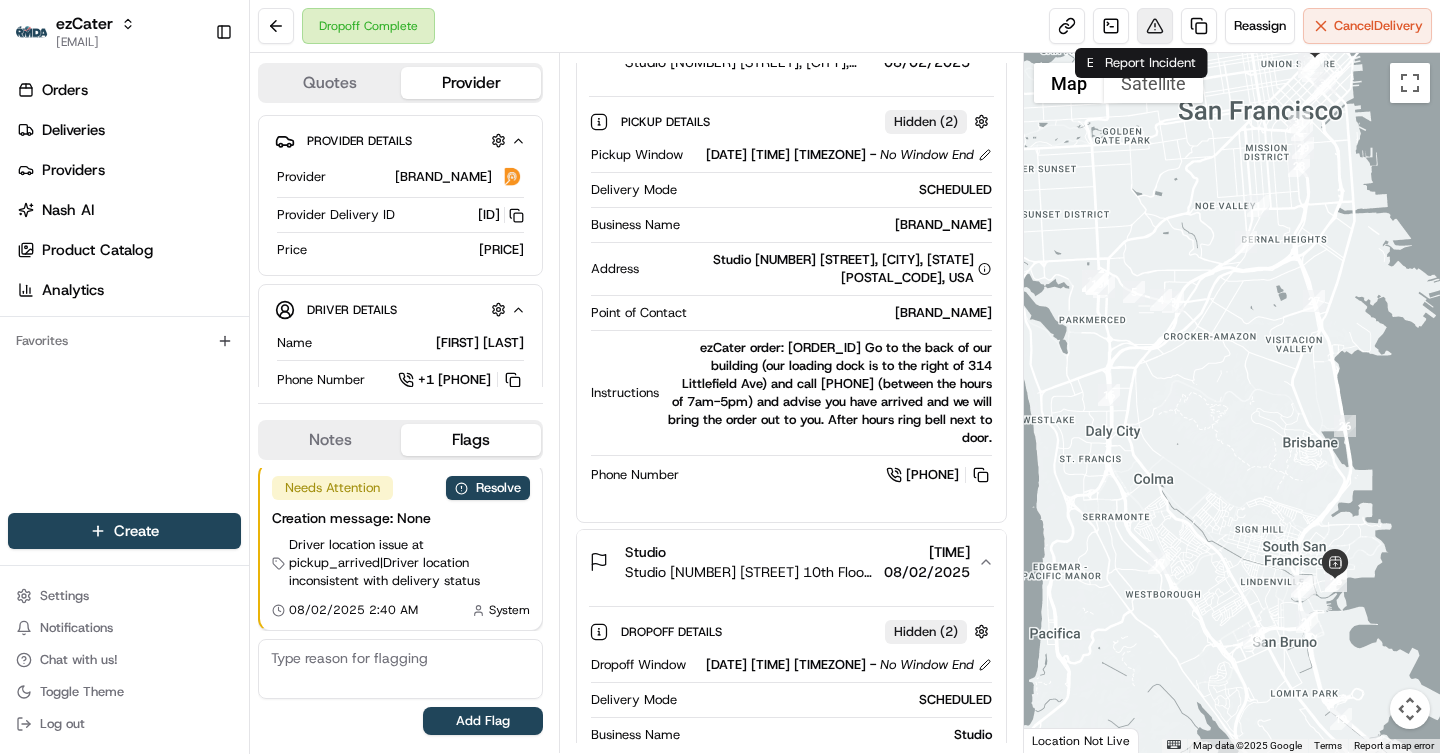 click at bounding box center [1155, 26] 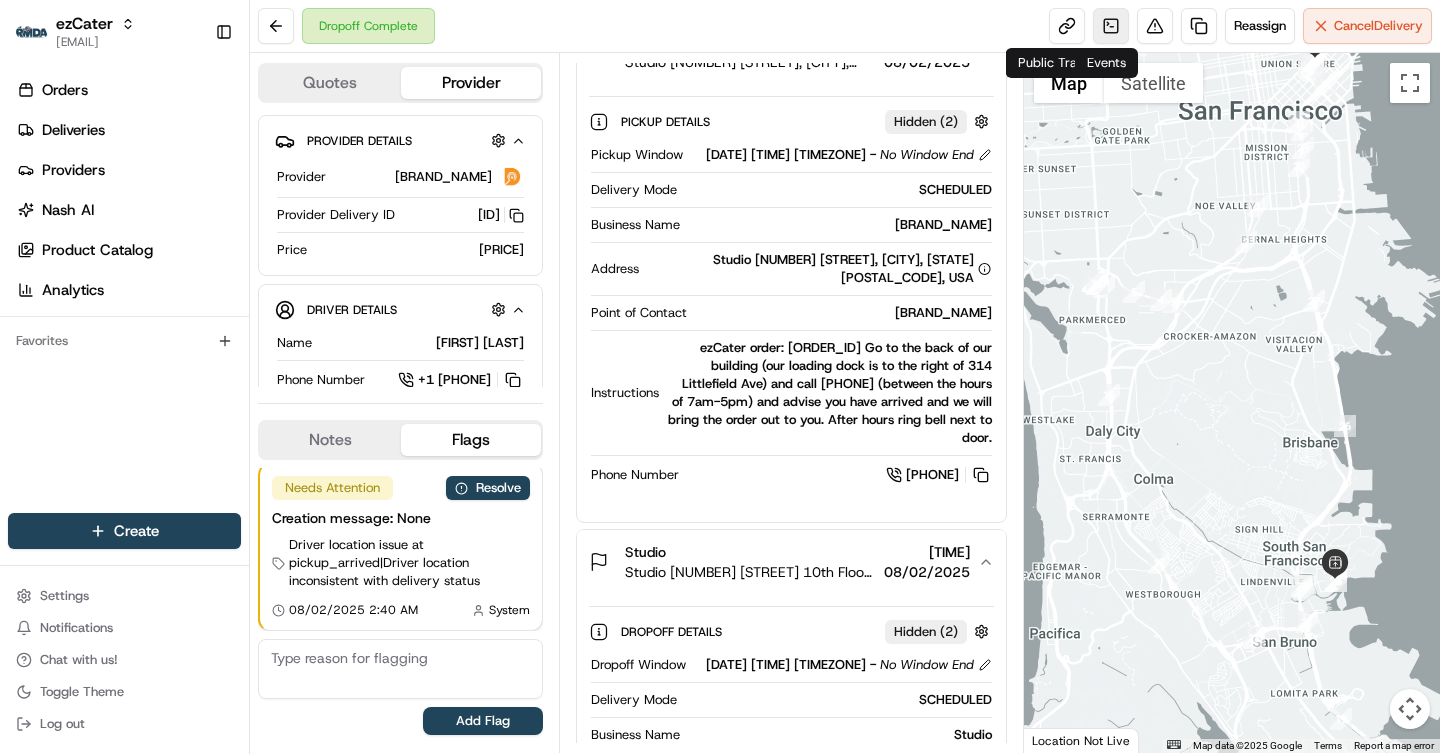 click at bounding box center (1111, 26) 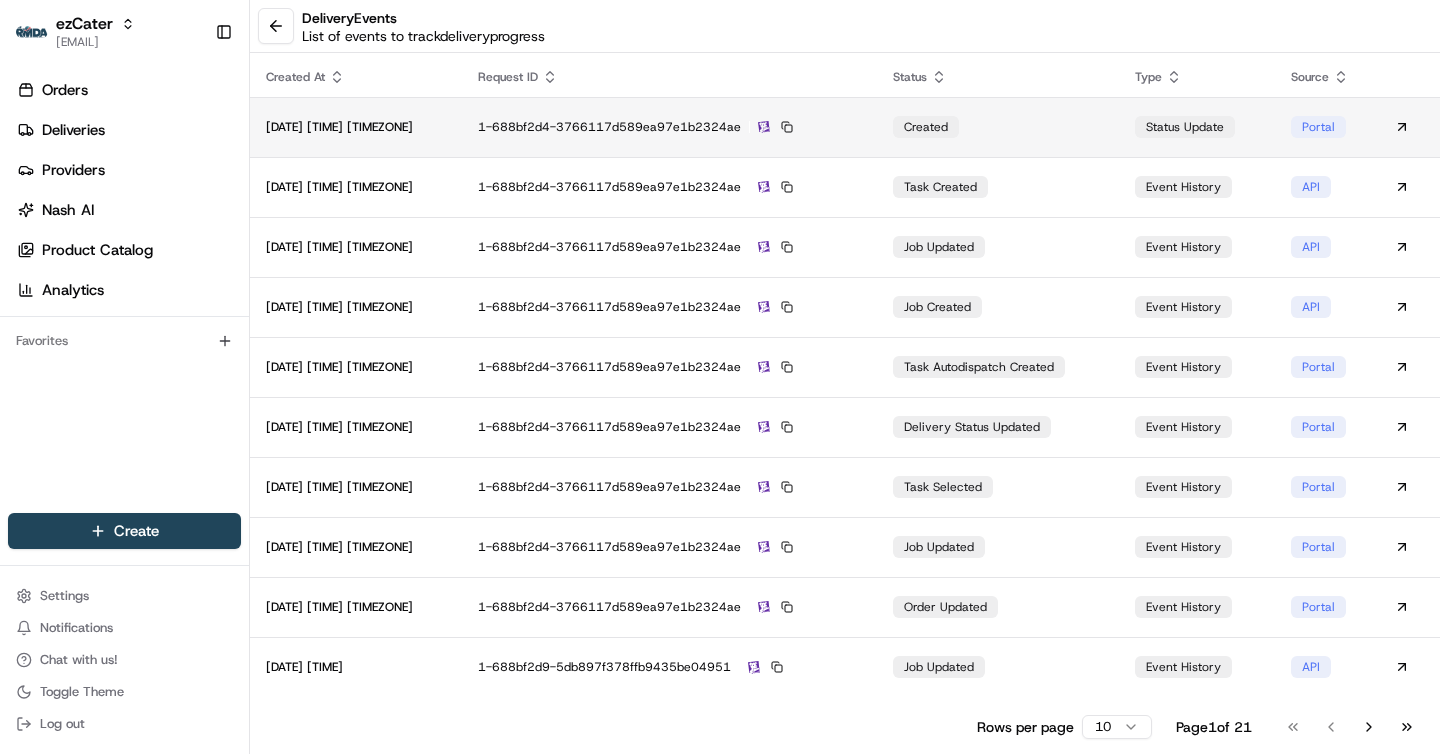 click on "created" at bounding box center [998, 127] 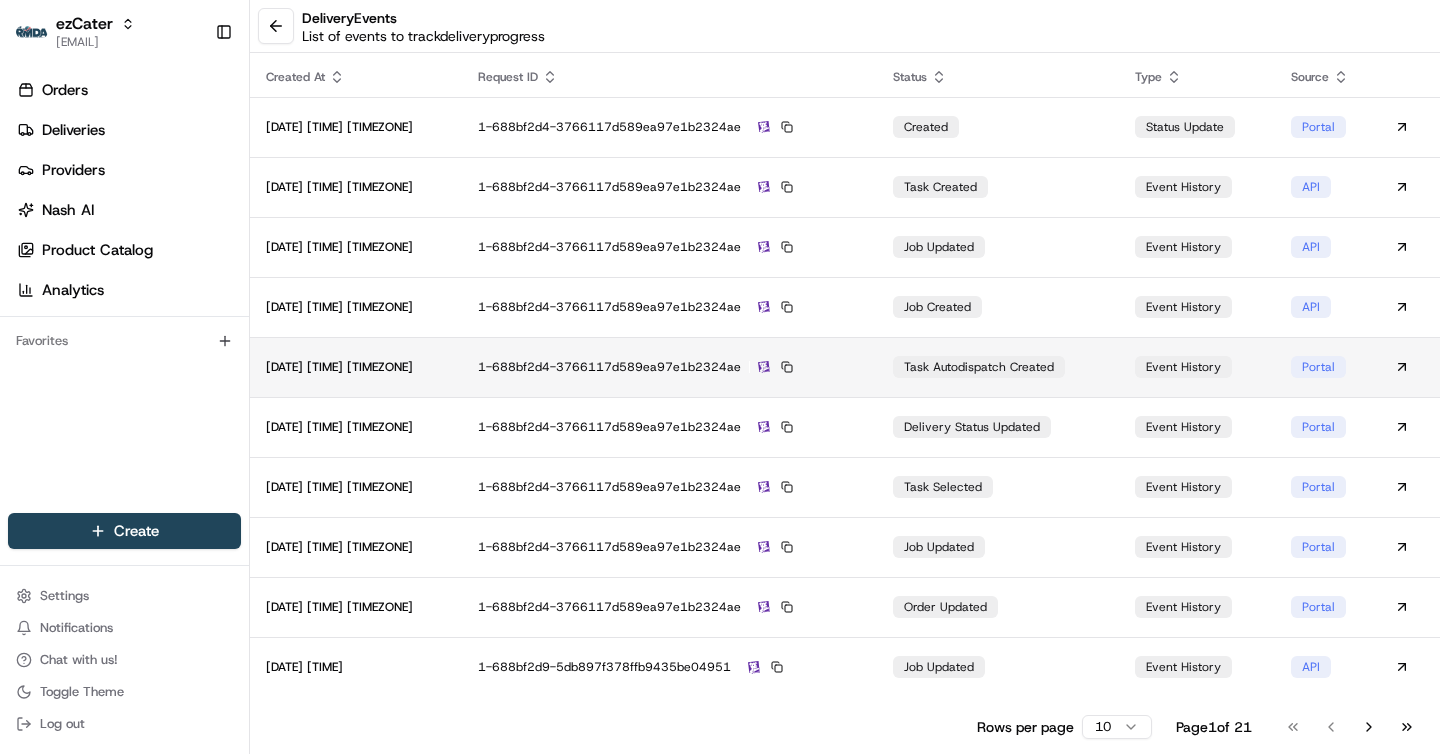 click on "1-688bf2d4-3766117d589ea97e1b2324ae" at bounding box center [669, 367] 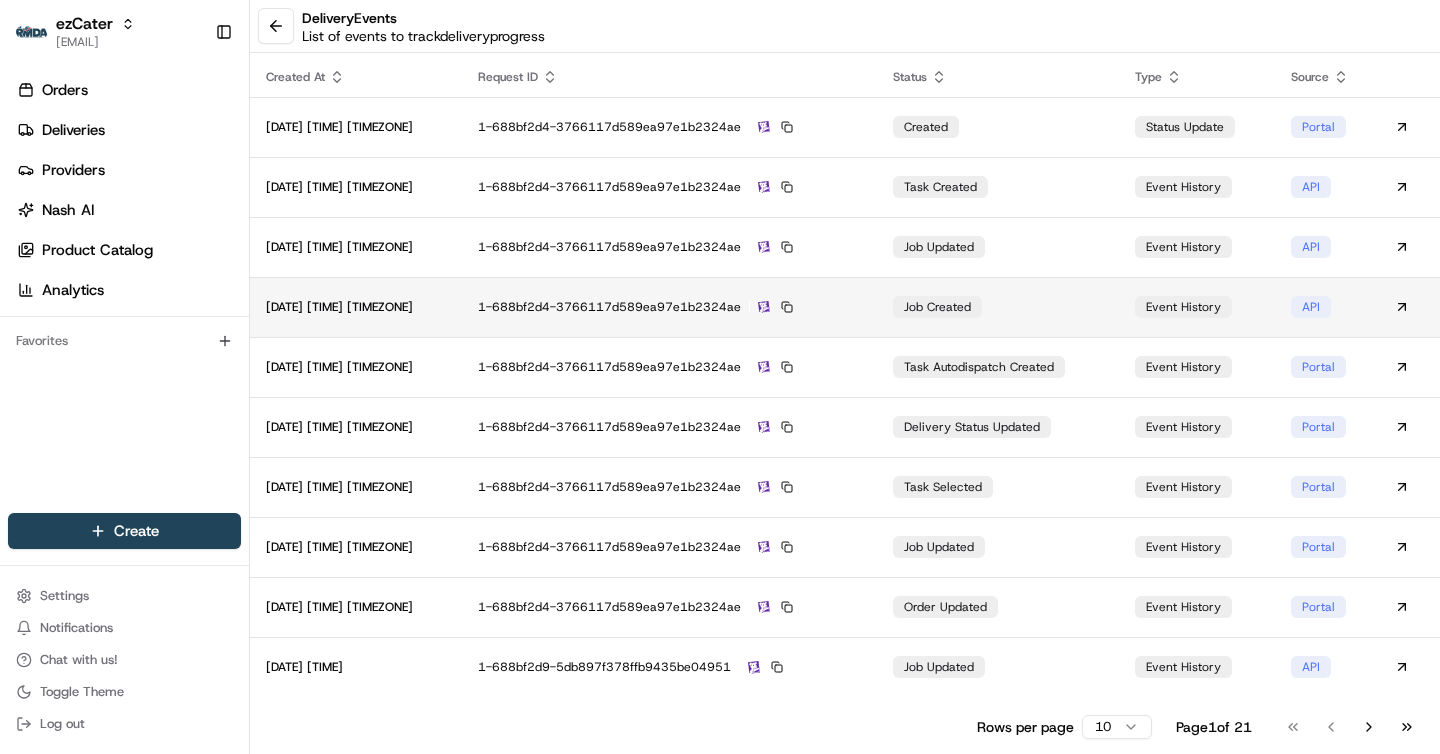 click on "1-688bf2d4-3766117d589ea97e1b2324ae" at bounding box center (669, 307) 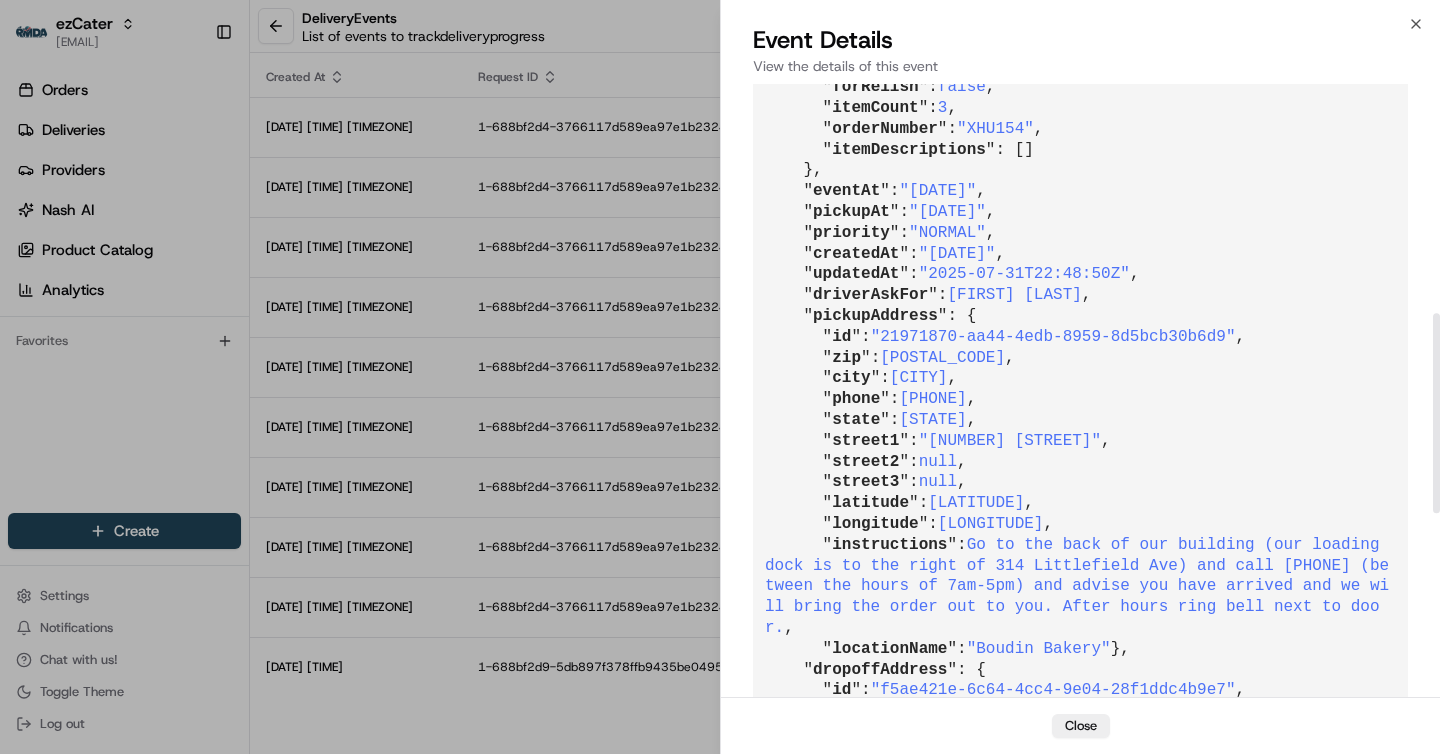 scroll, scrollTop: 704, scrollLeft: 0, axis: vertical 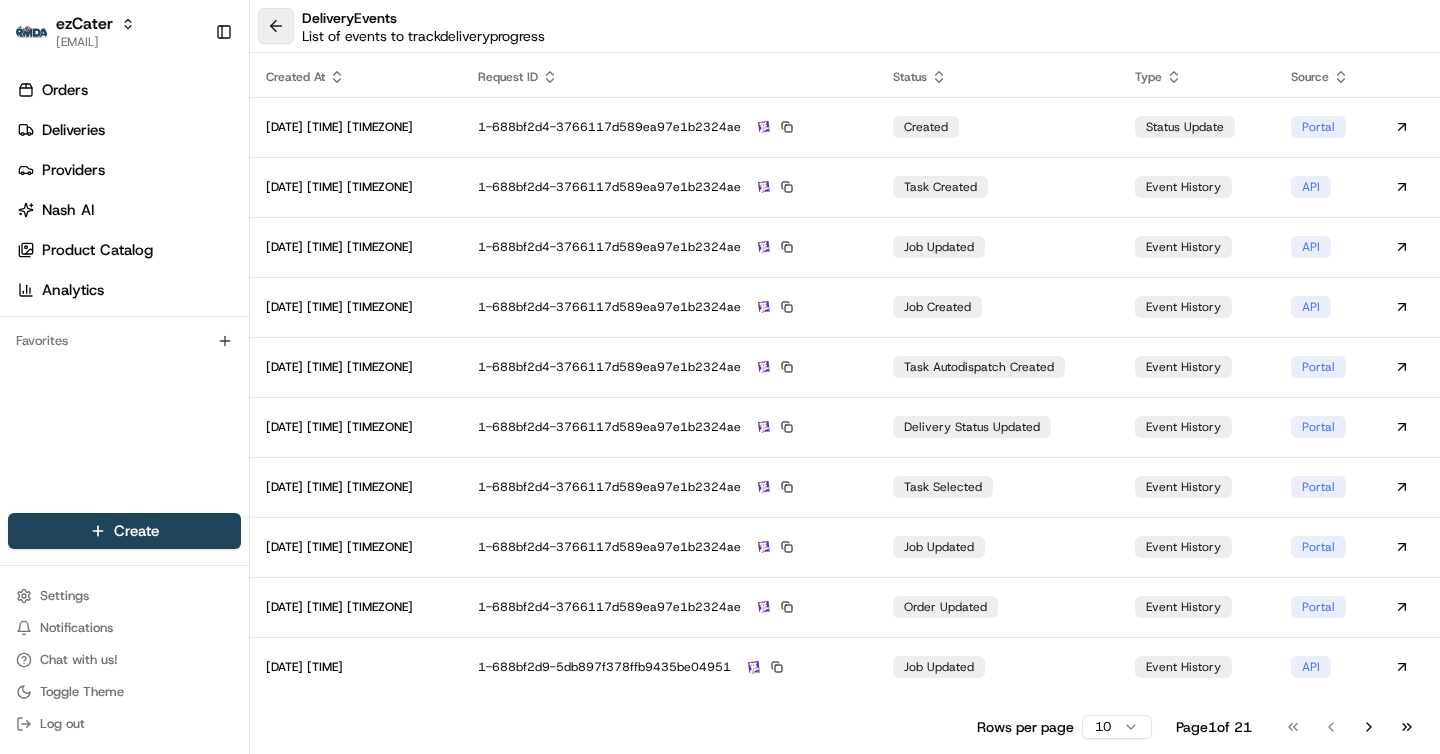 click at bounding box center [276, 26] 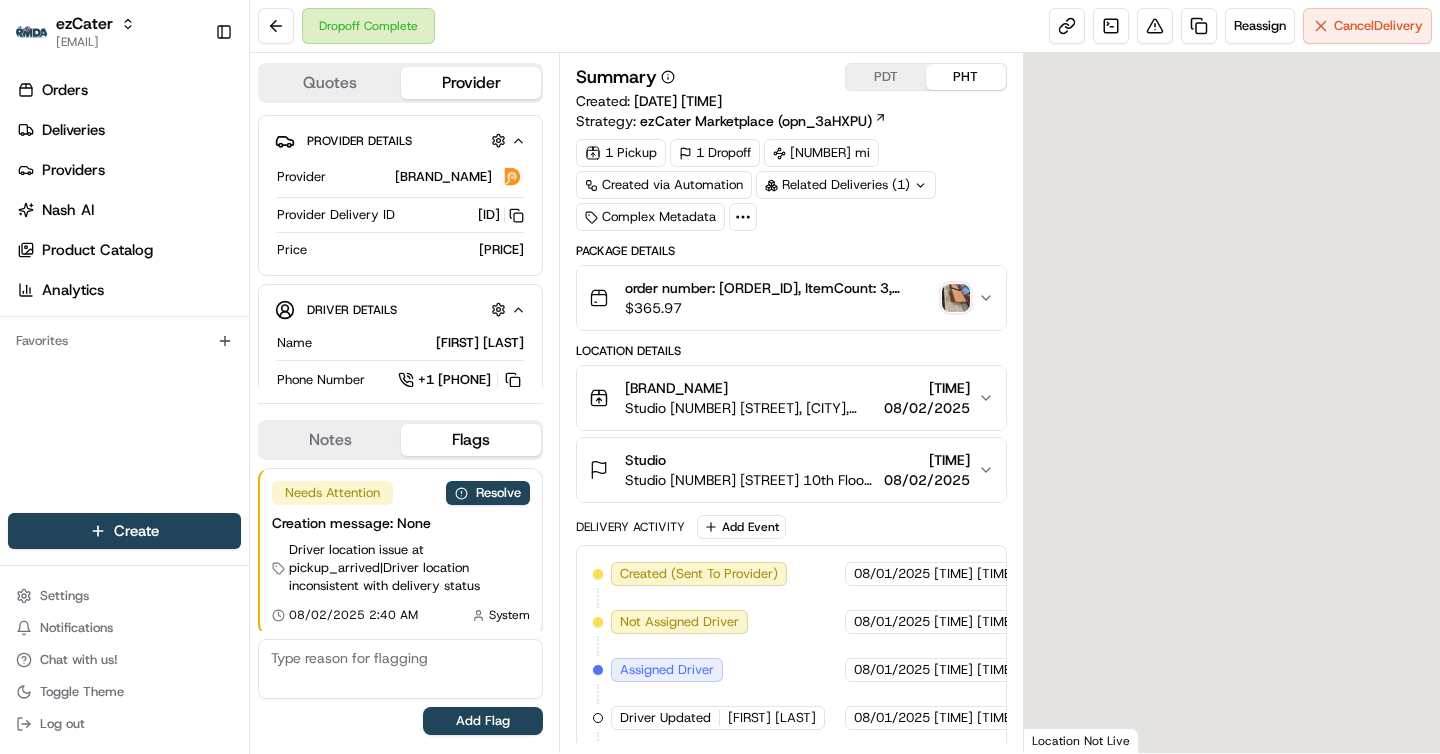 scroll, scrollTop: 5, scrollLeft: 0, axis: vertical 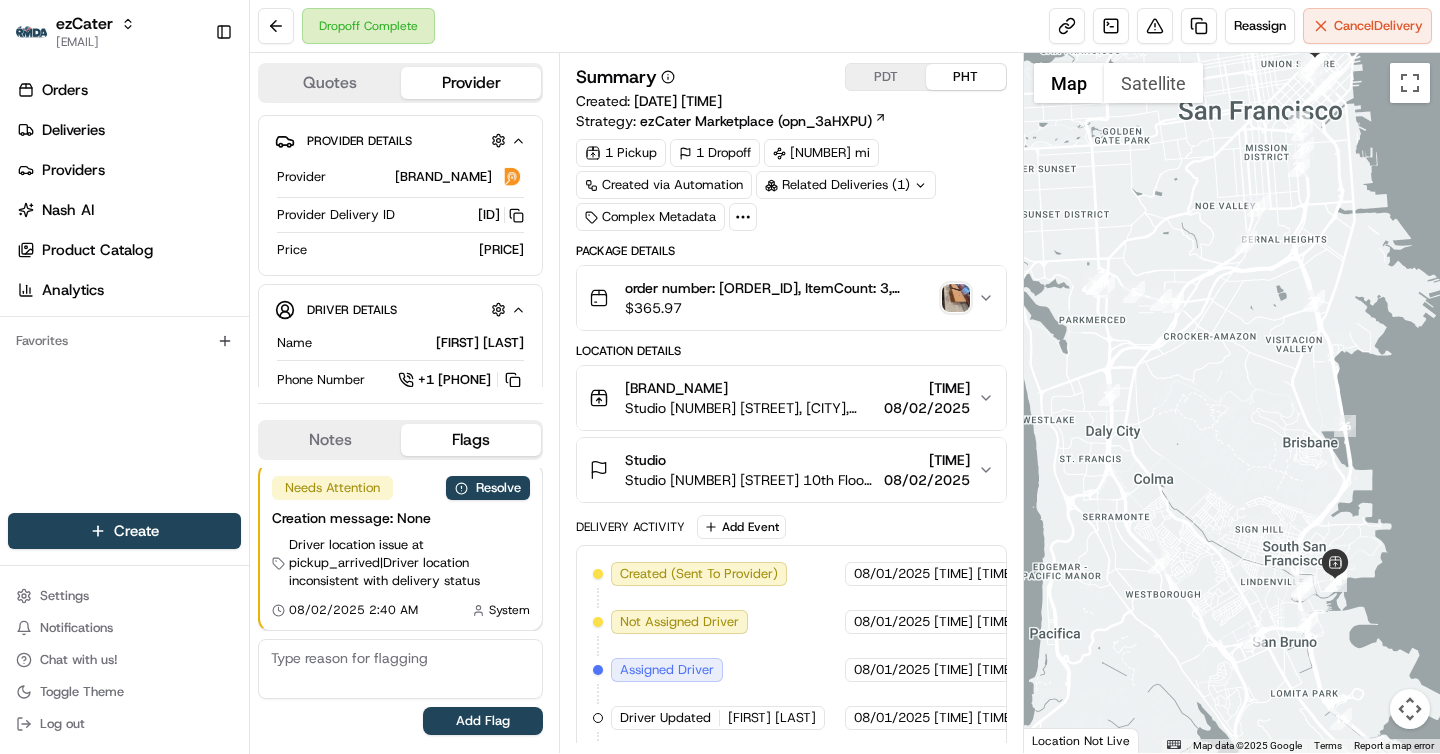 click on "[BRAND_NAME]" at bounding box center [750, 388] 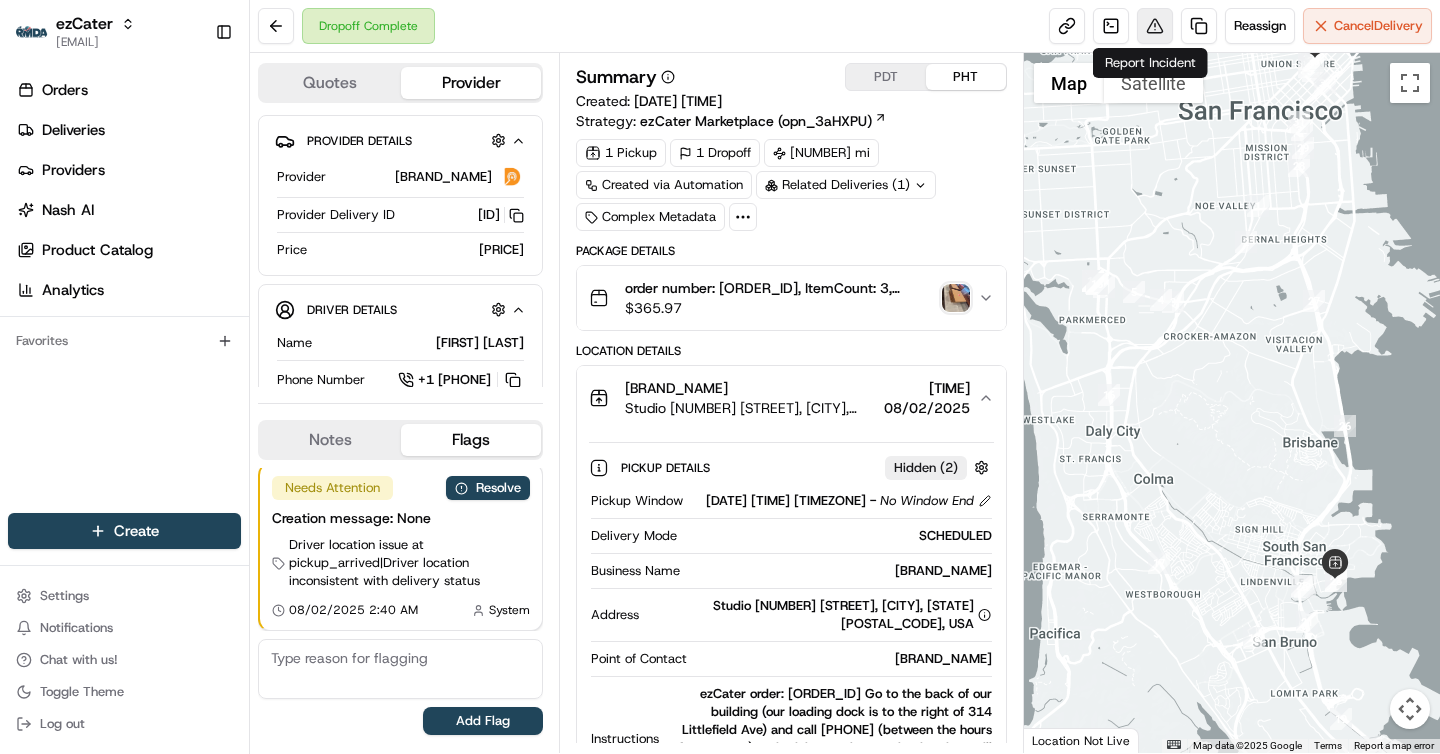 click at bounding box center [1155, 26] 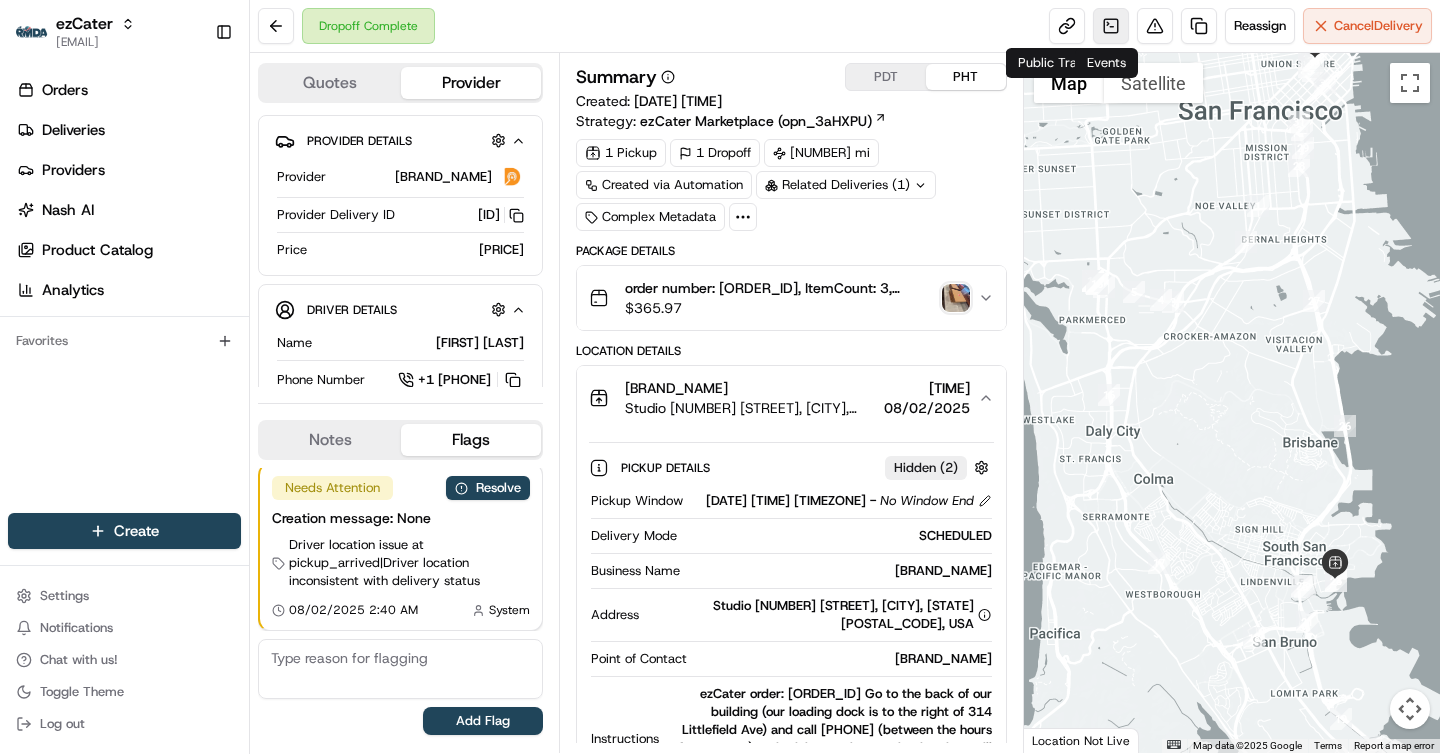 click at bounding box center (1111, 26) 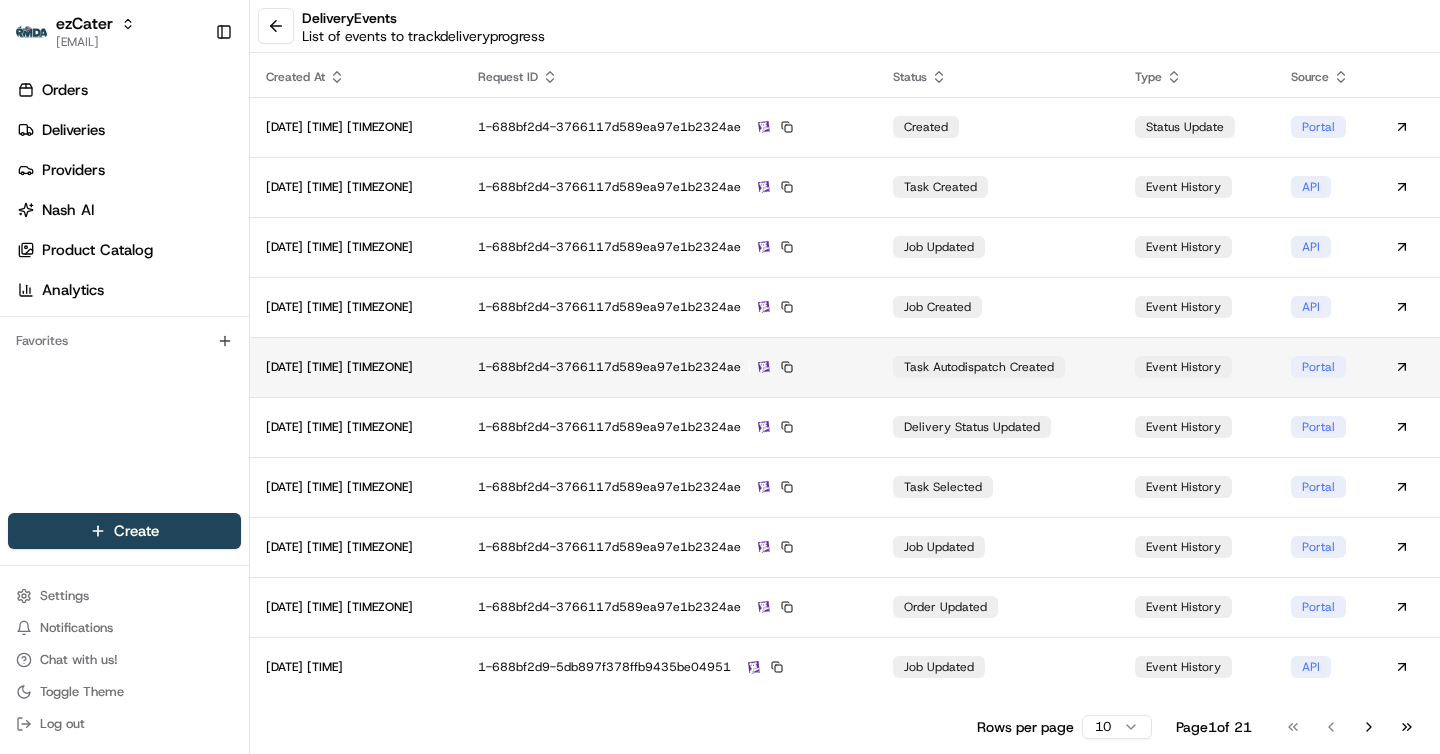 click on "1-688bf2d4-3766117d589ea97e1b2324ae" at bounding box center [669, 367] 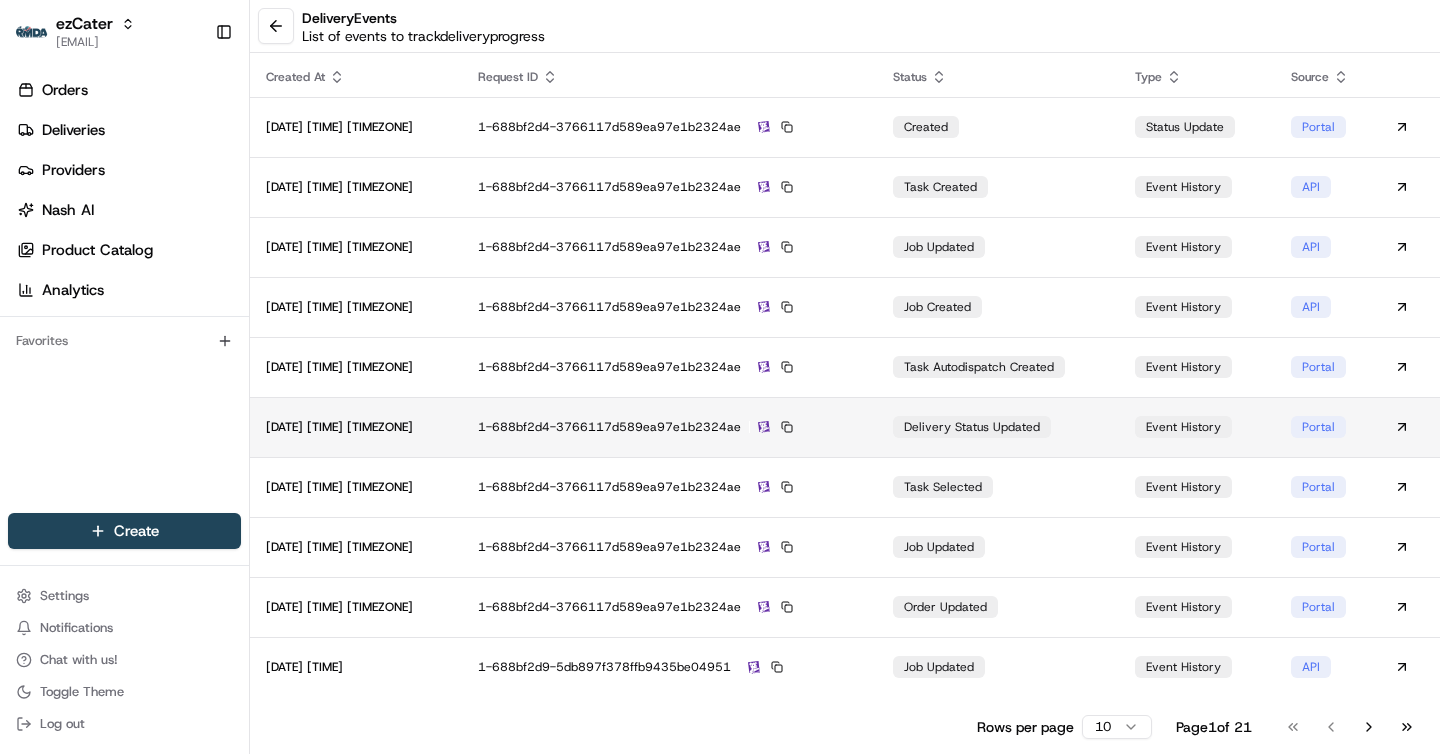 click on "1-688bf2d4-3766117d589ea97e1b2324ae" at bounding box center [669, 427] 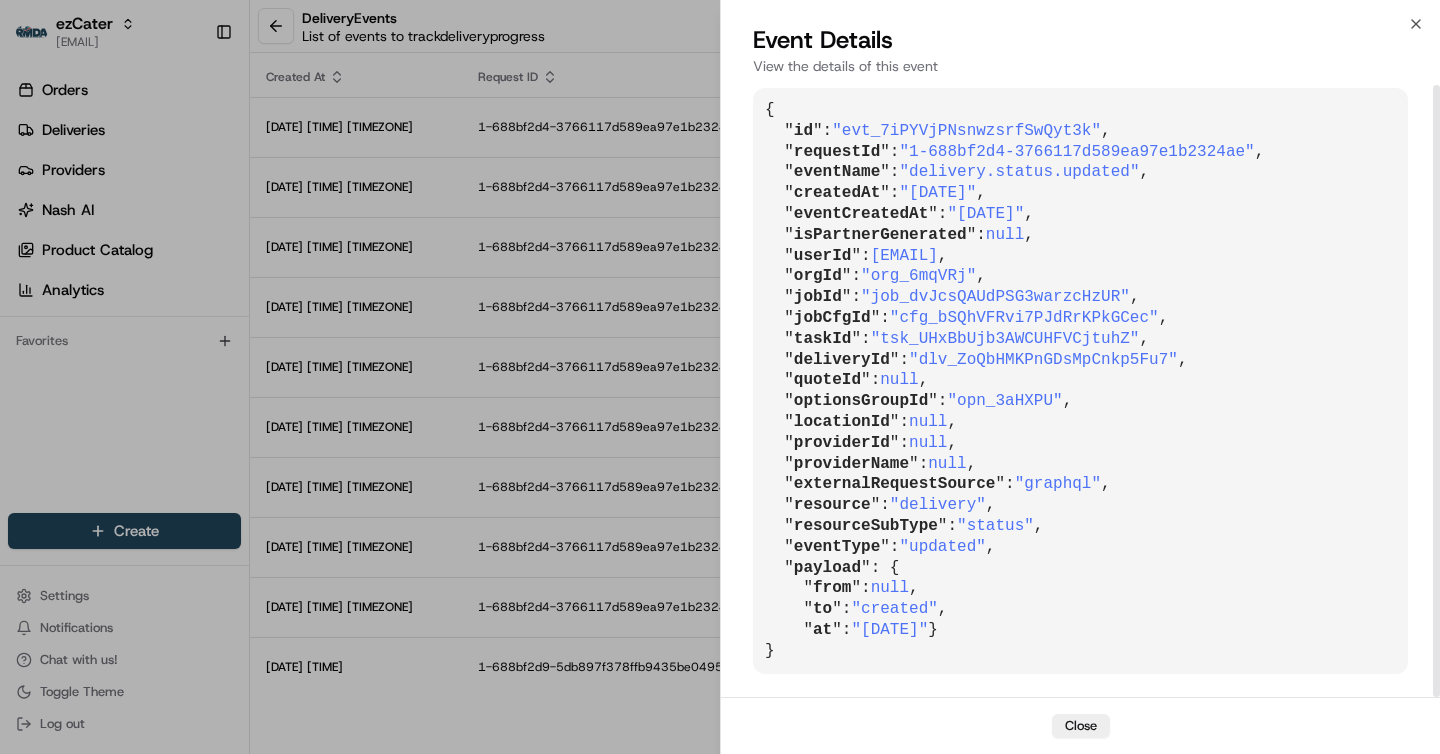 scroll, scrollTop: 1, scrollLeft: 0, axis: vertical 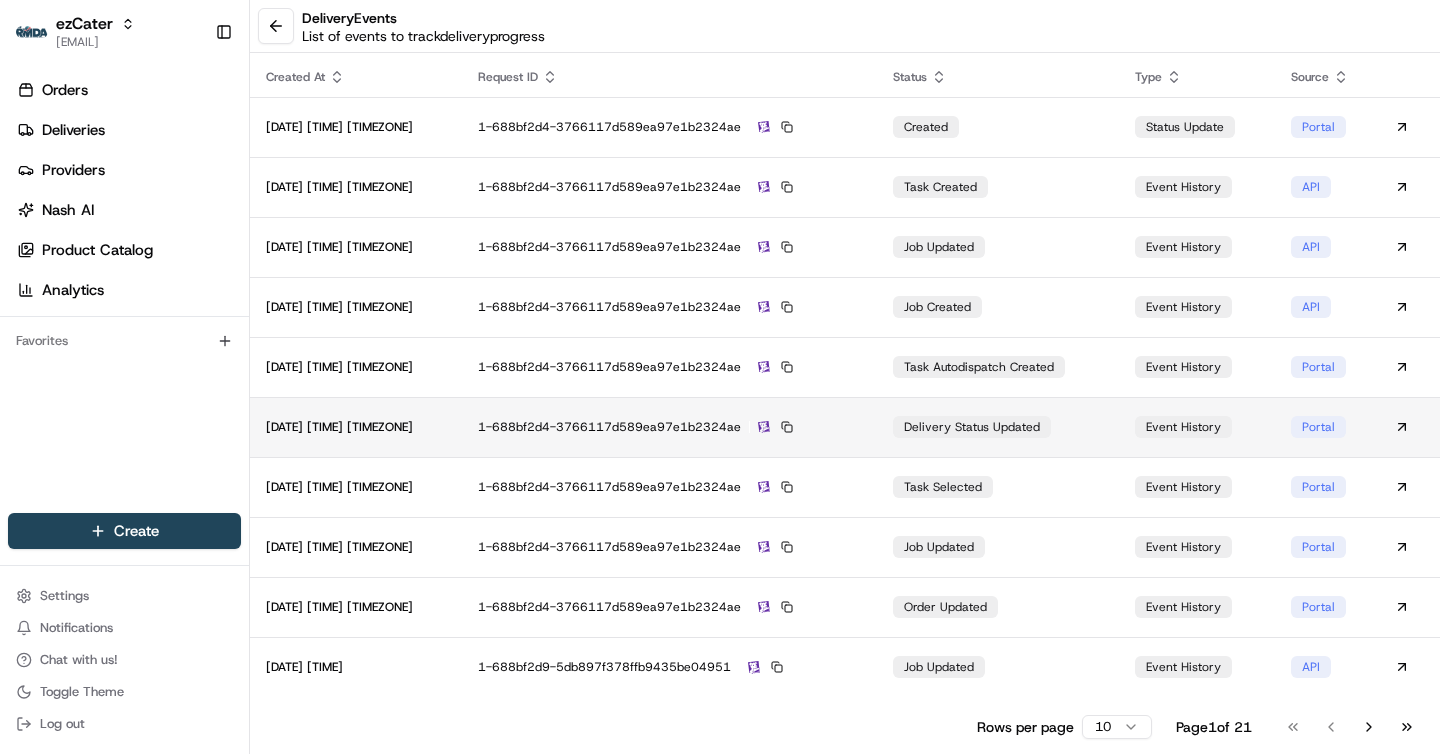 click on "1-688bf2d4-3766117d589ea97e1b2324ae" at bounding box center (669, 427) 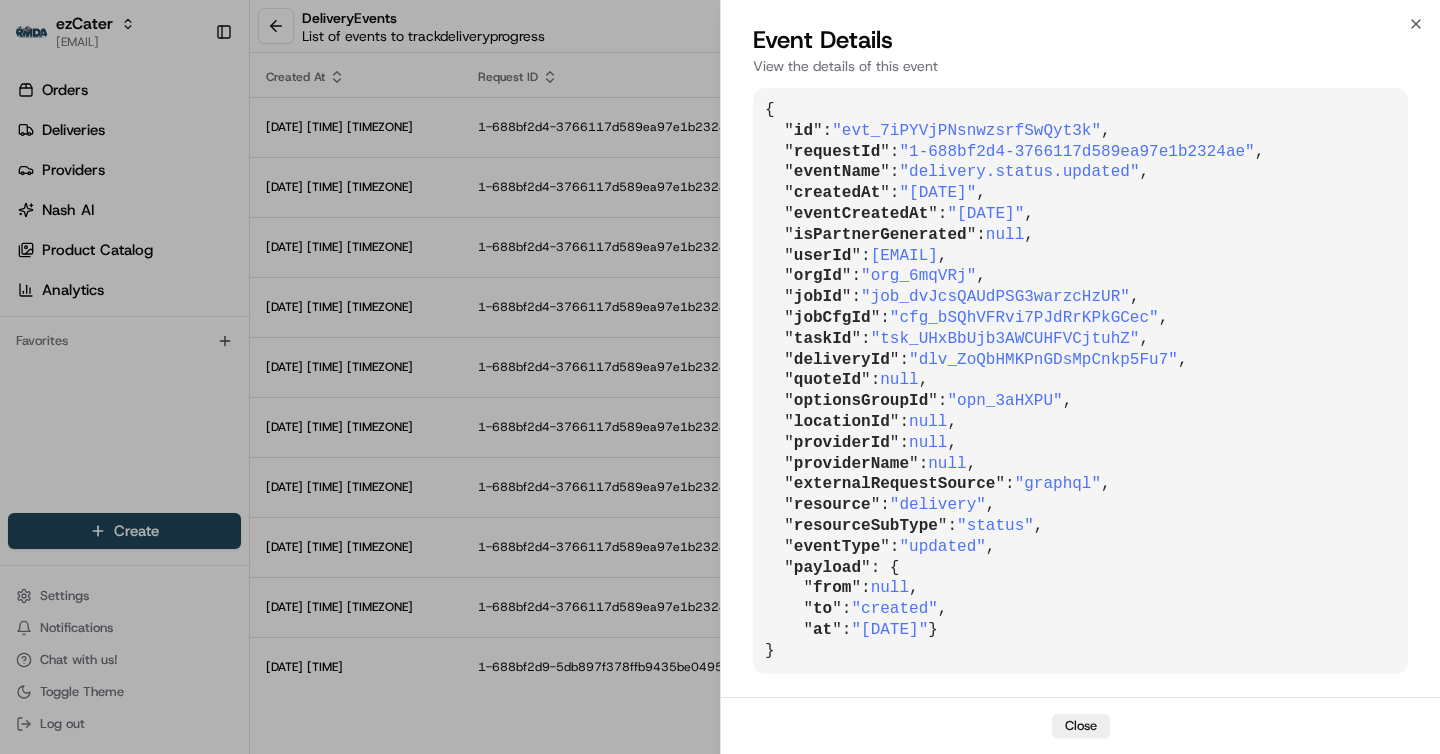 scroll, scrollTop: 1, scrollLeft: 0, axis: vertical 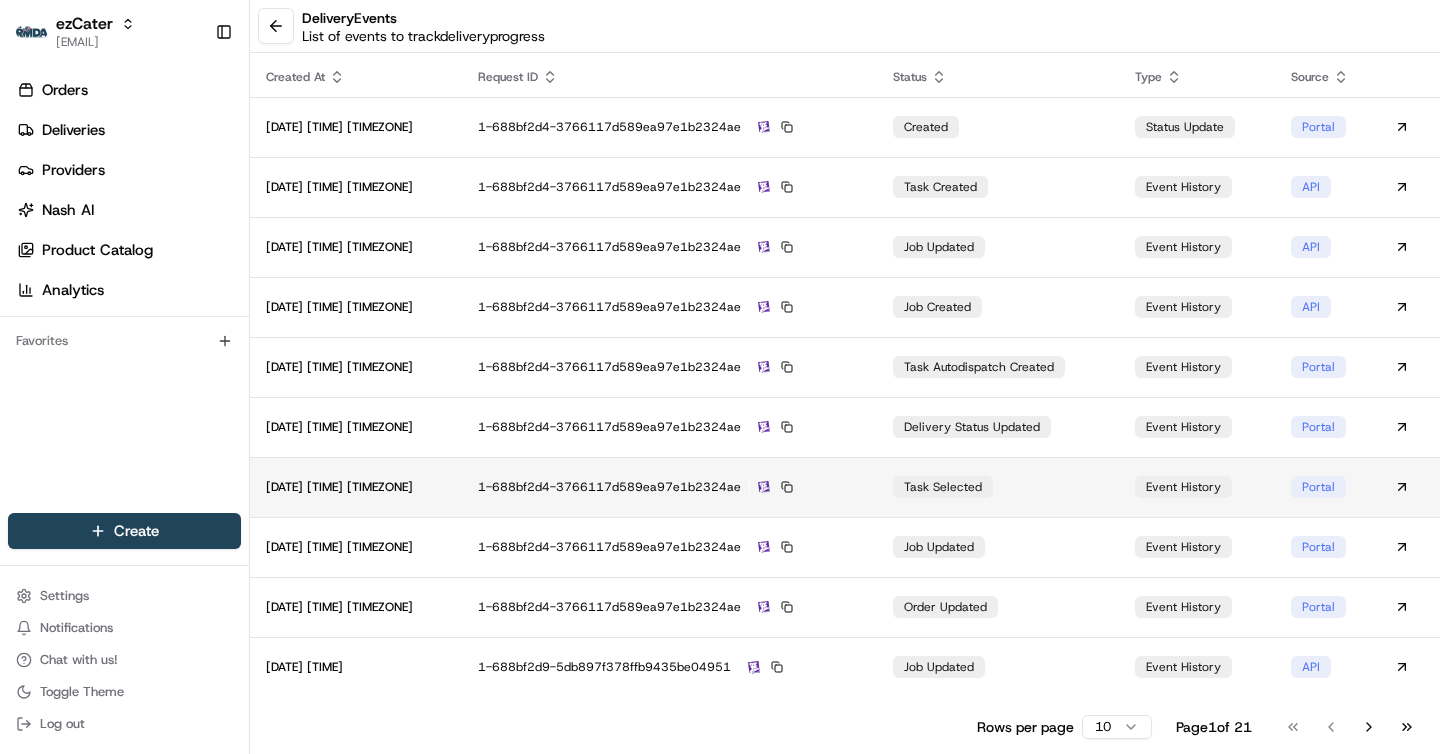 click on "1-688bf2d4-3766117d589ea97e1b2324ae" at bounding box center (669, 487) 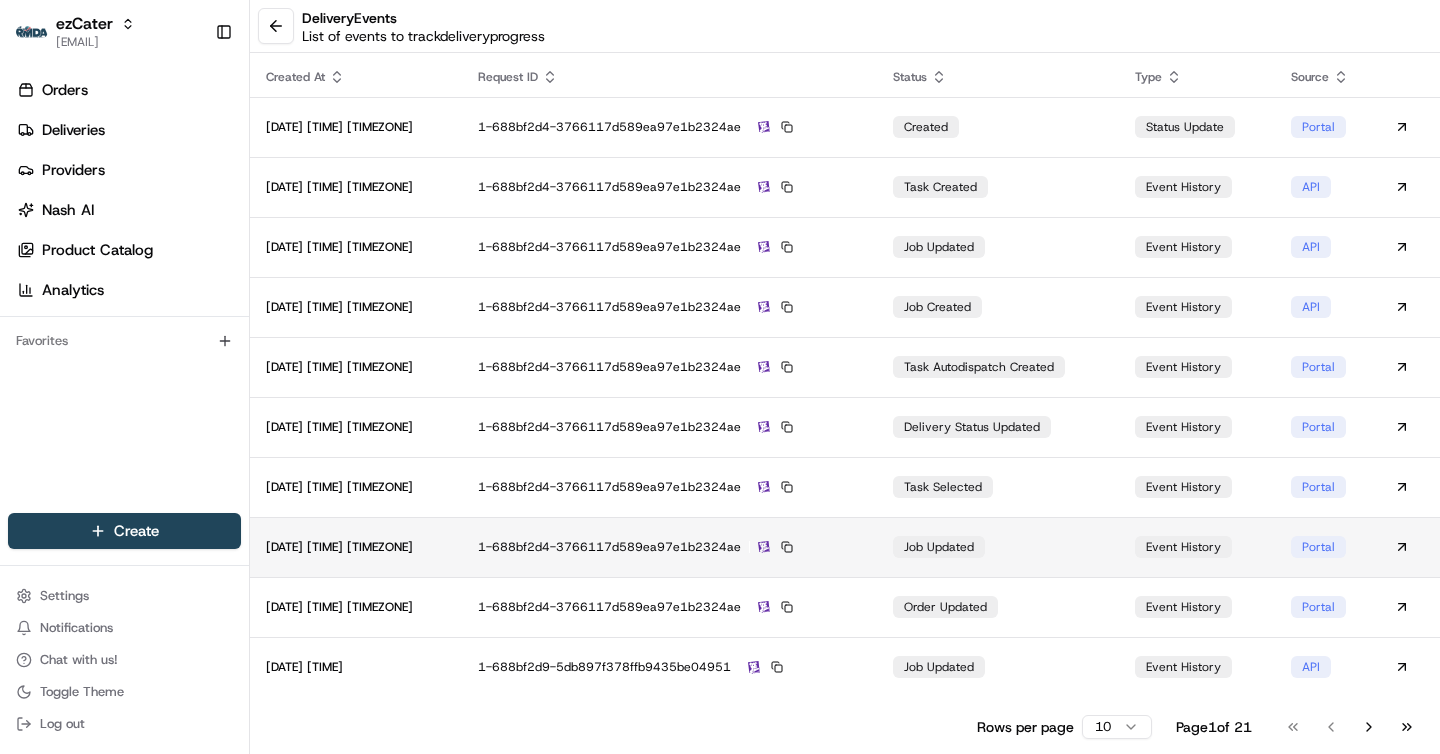 click on "1-688bf2d4-3766117d589ea97e1b2324ae" at bounding box center [669, 547] 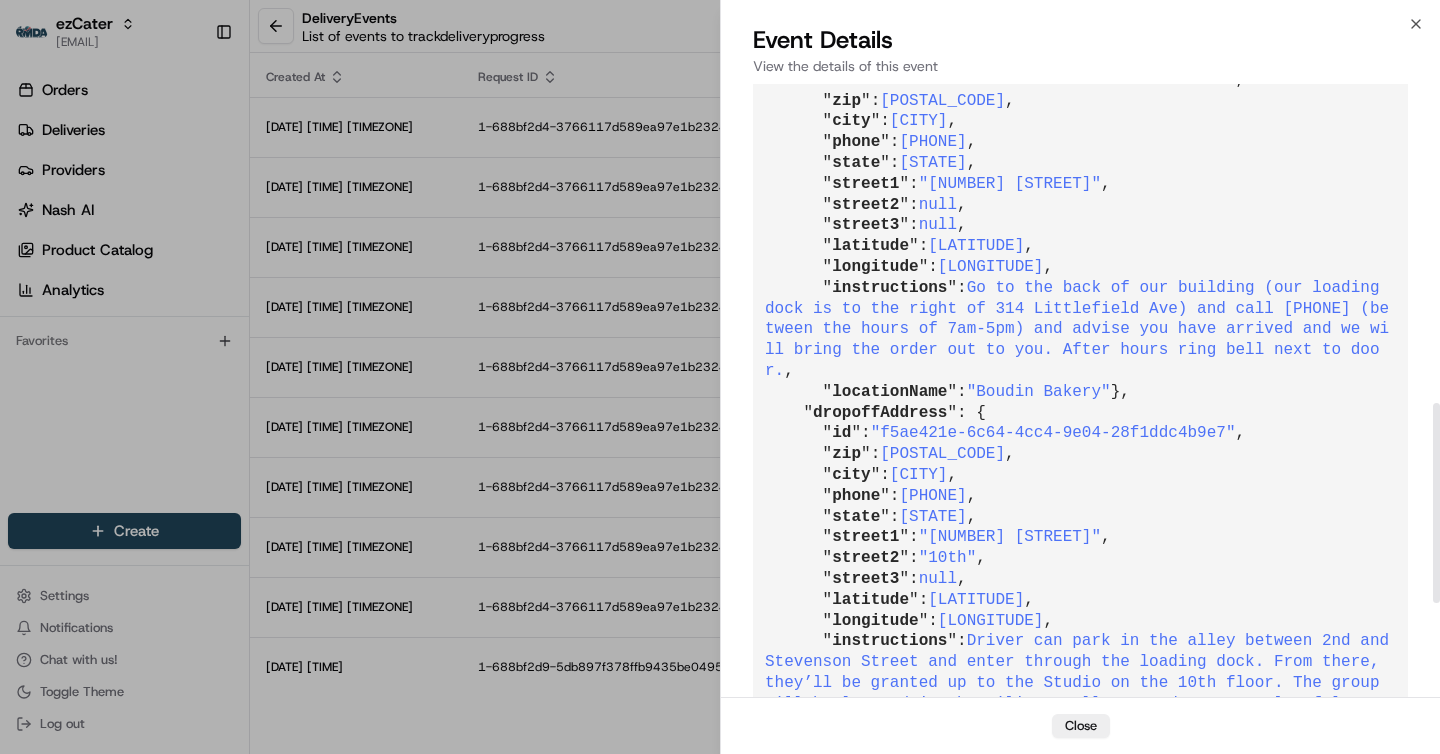 scroll, scrollTop: 980, scrollLeft: 0, axis: vertical 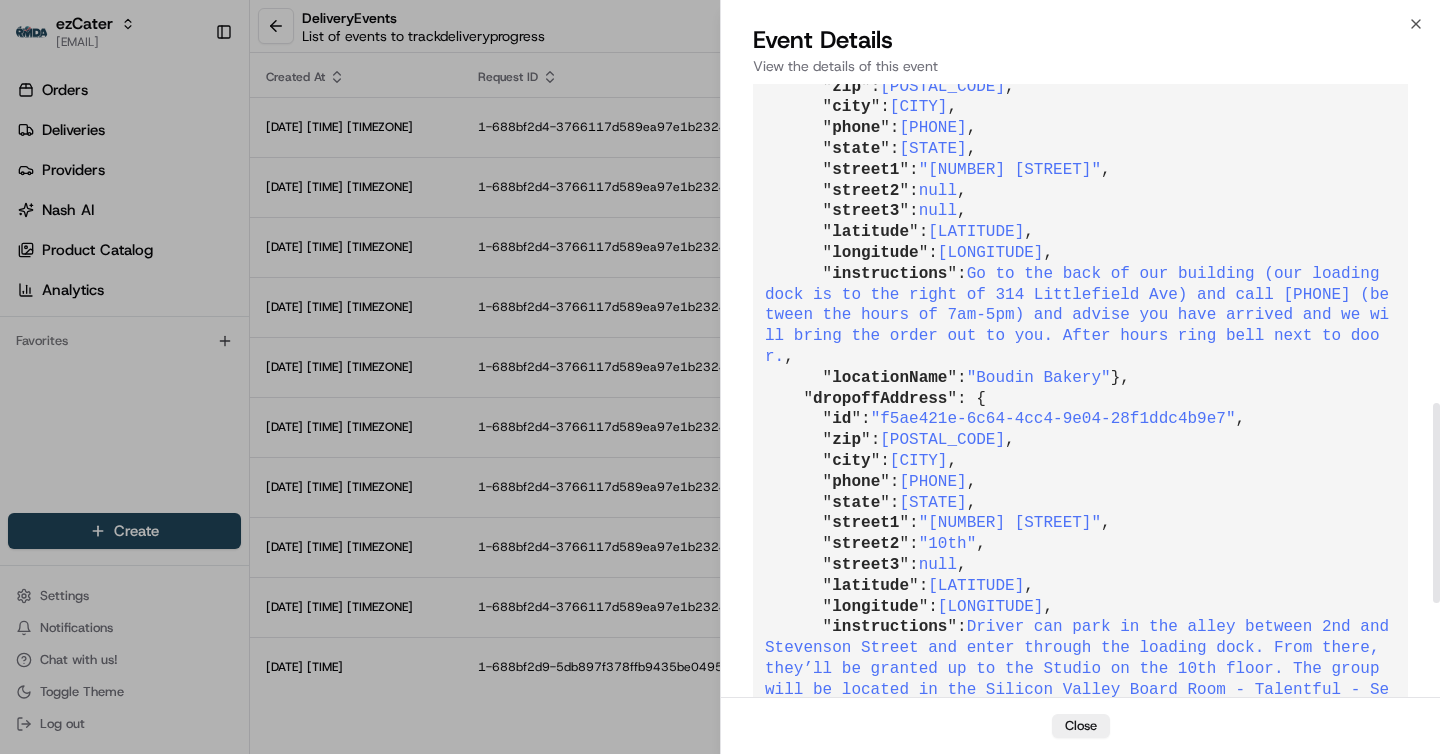 type 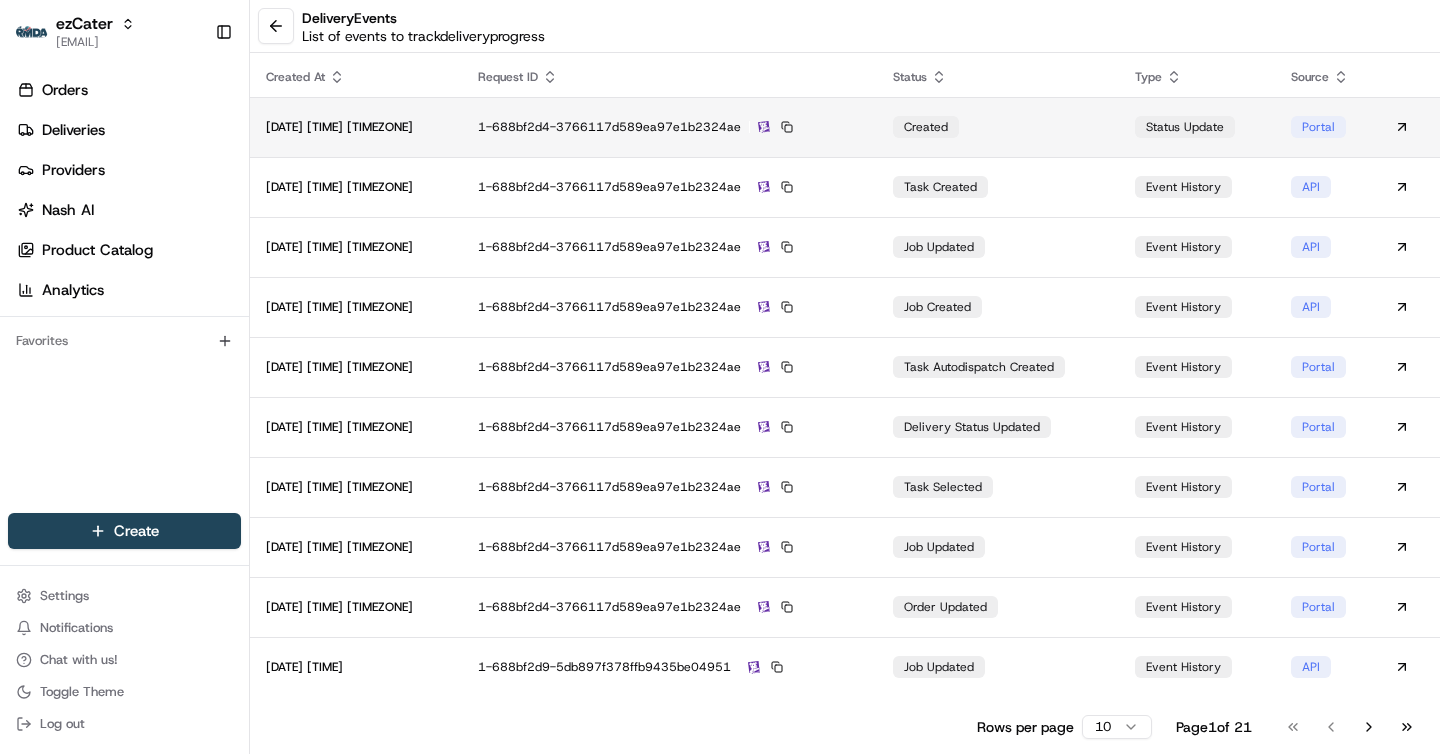 click on "created" at bounding box center [998, 127] 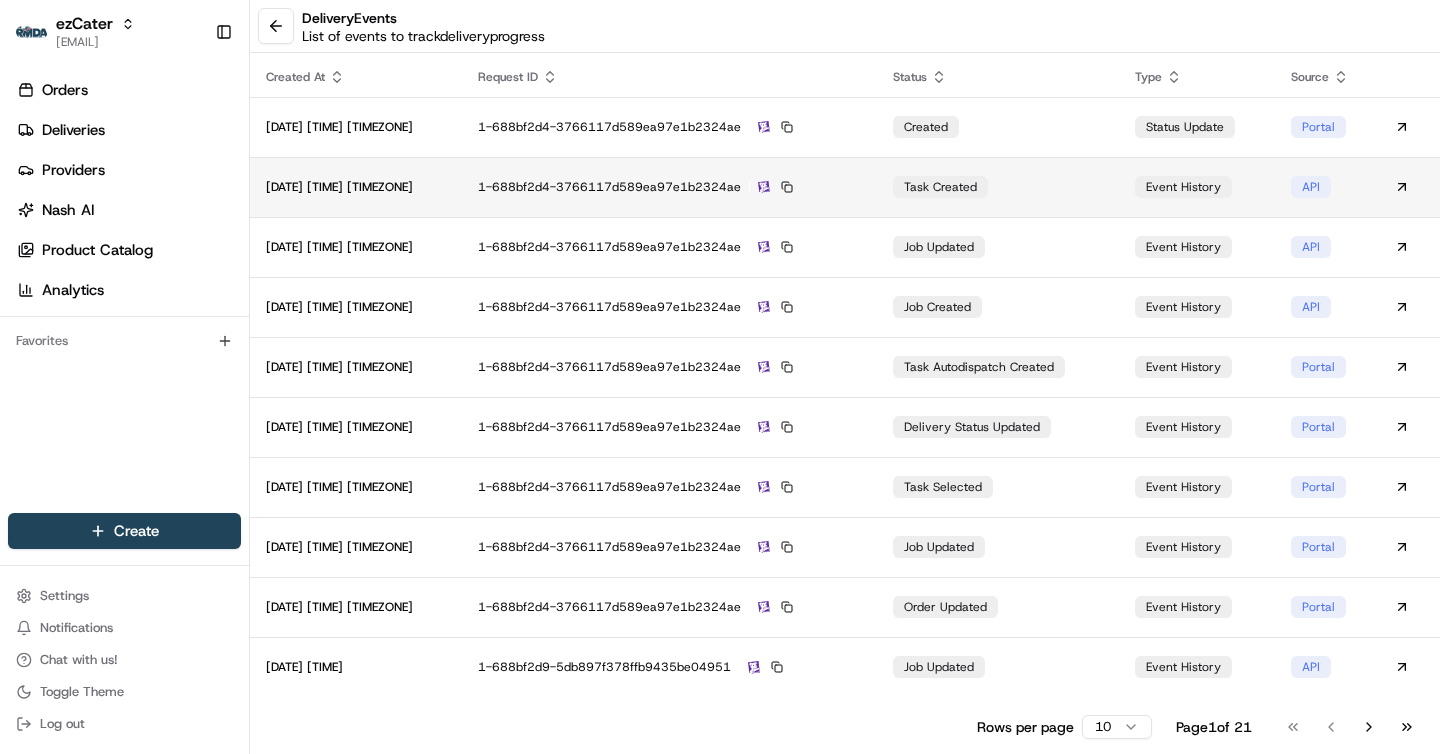 click on "1-688bf2d4-3766117d589ea97e1b2324ae" at bounding box center (669, 187) 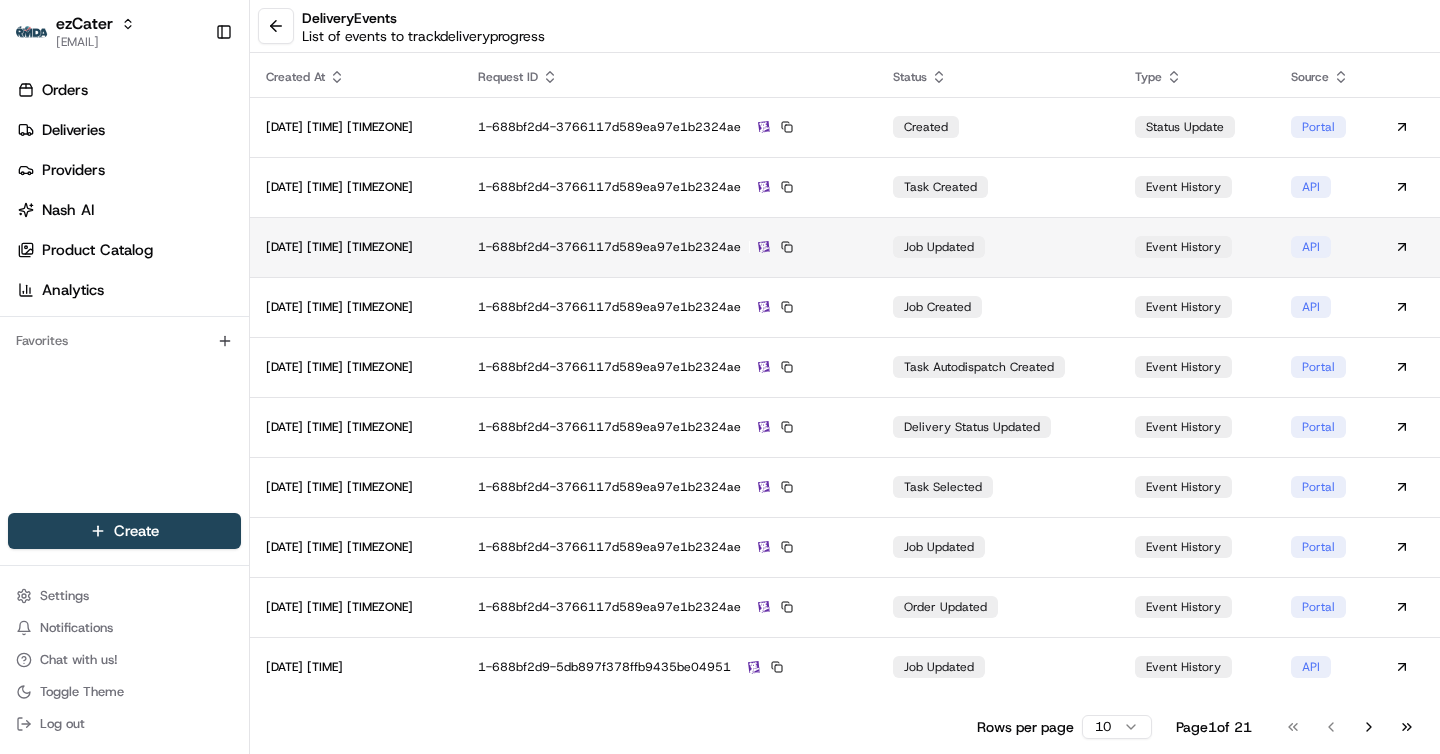 click on "1-688bf2d4-3766117d589ea97e1b2324ae" at bounding box center (669, 247) 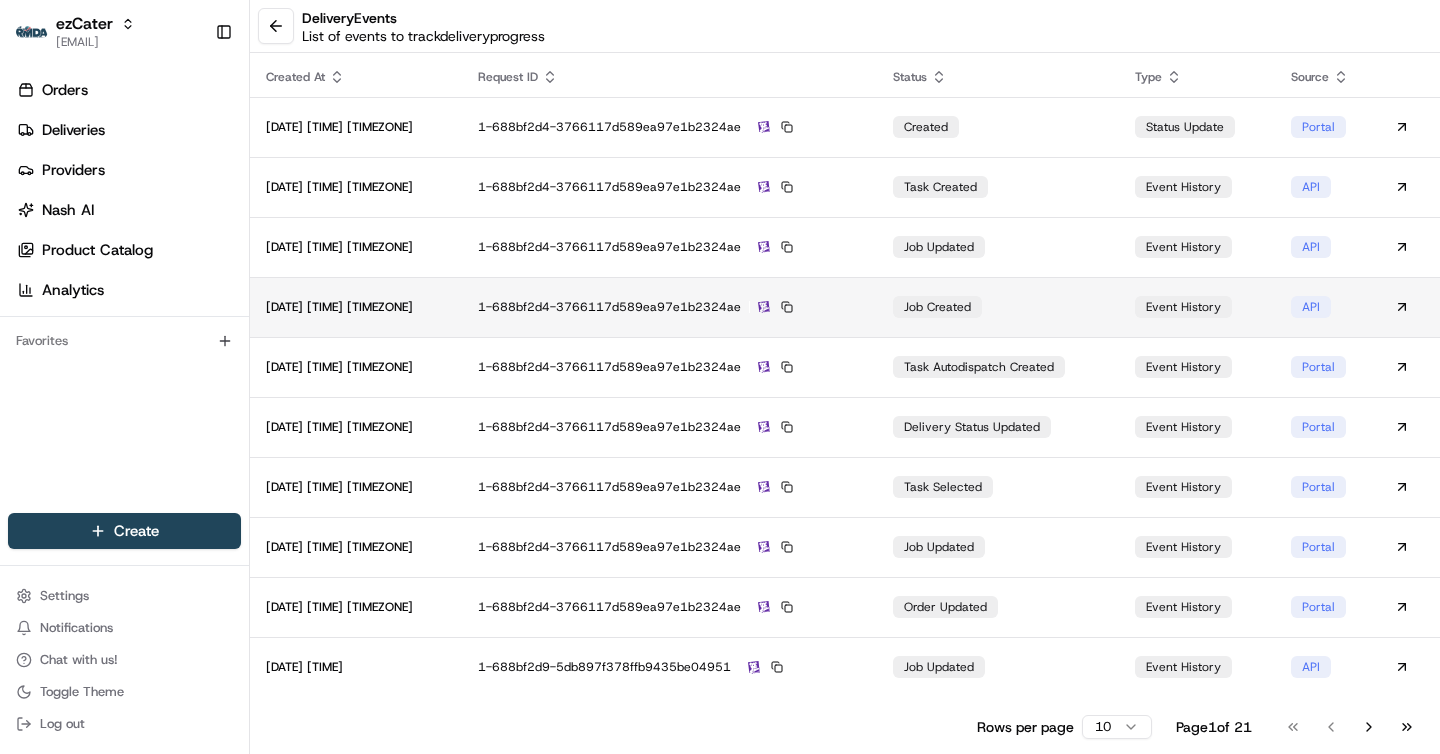 click on "1-688bf2d4-3766117d589ea97e1b2324ae" at bounding box center [669, 307] 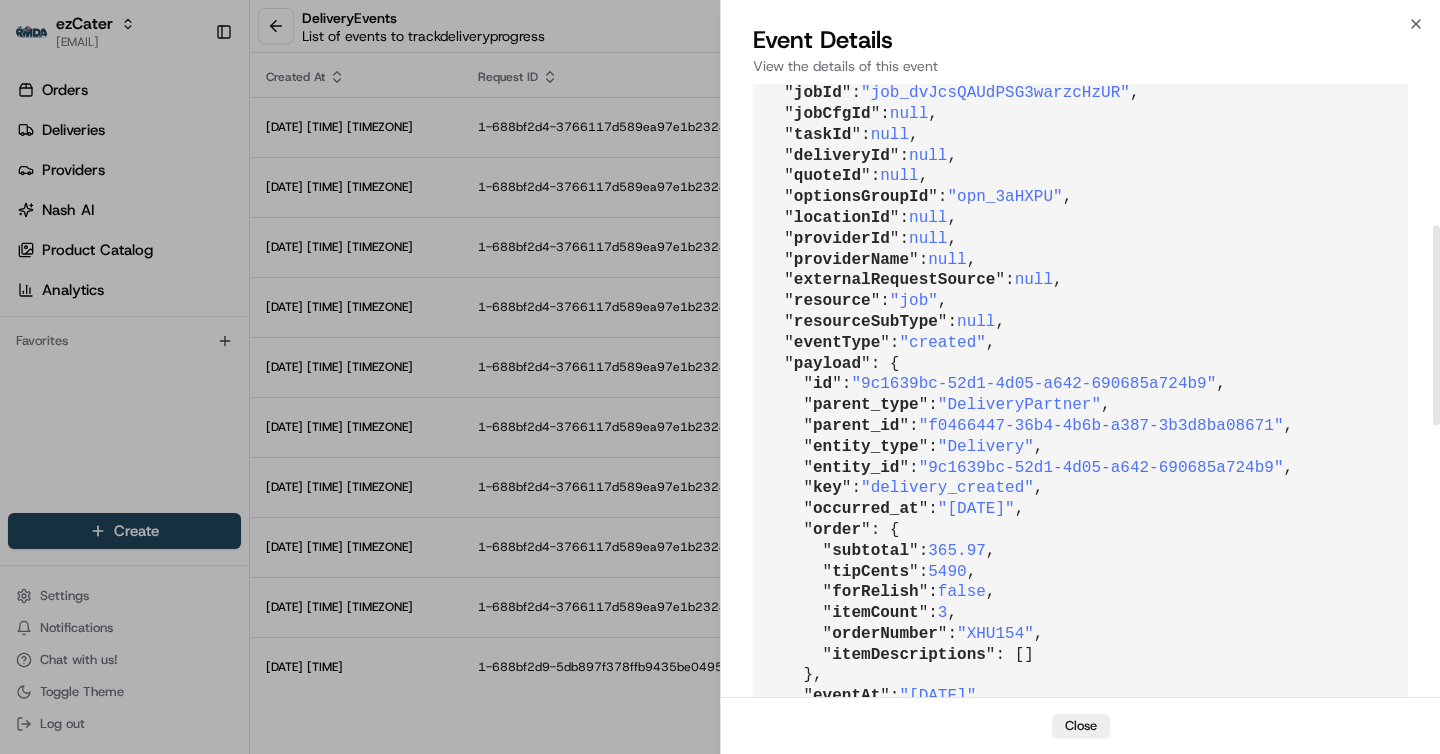 scroll, scrollTop: 465, scrollLeft: 0, axis: vertical 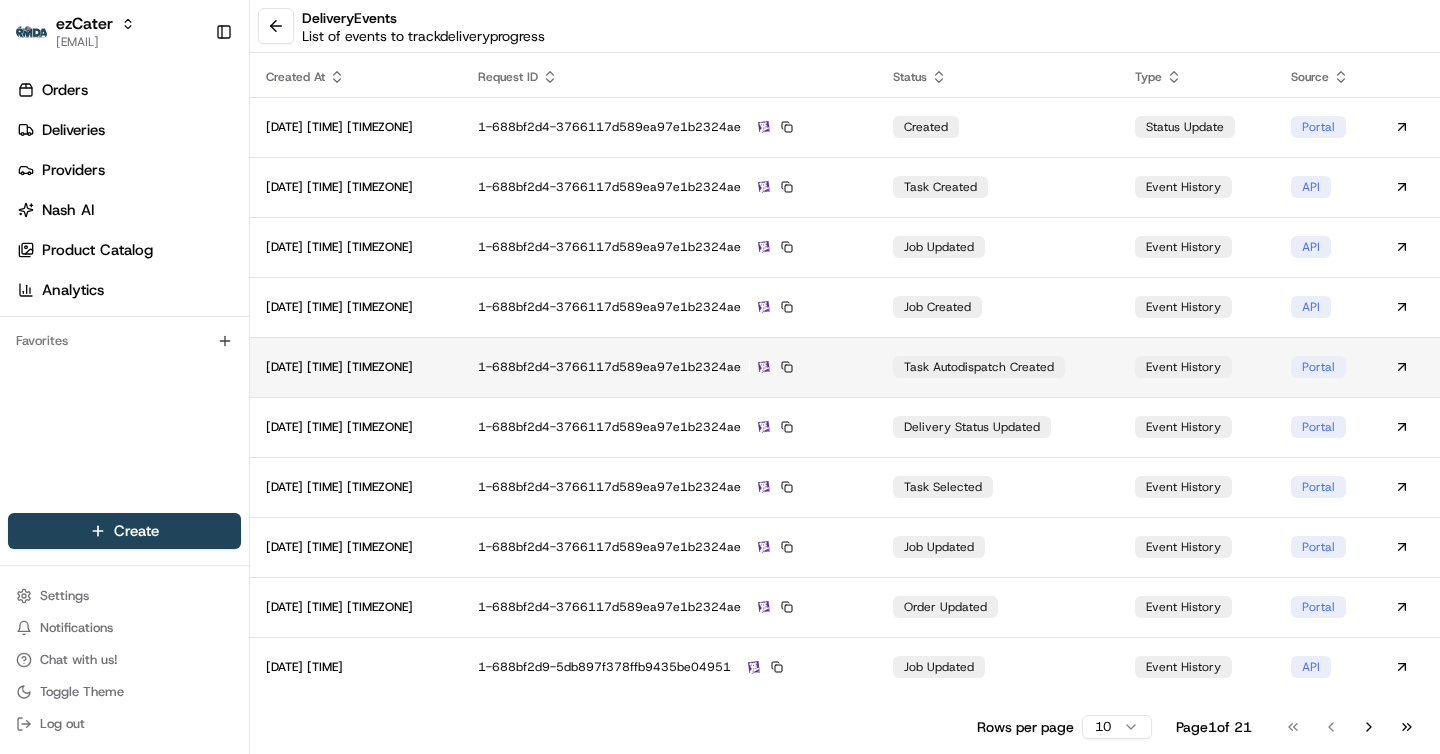 click on "1-688bf2d4-3766117d589ea97e1b2324ae" at bounding box center [669, 367] 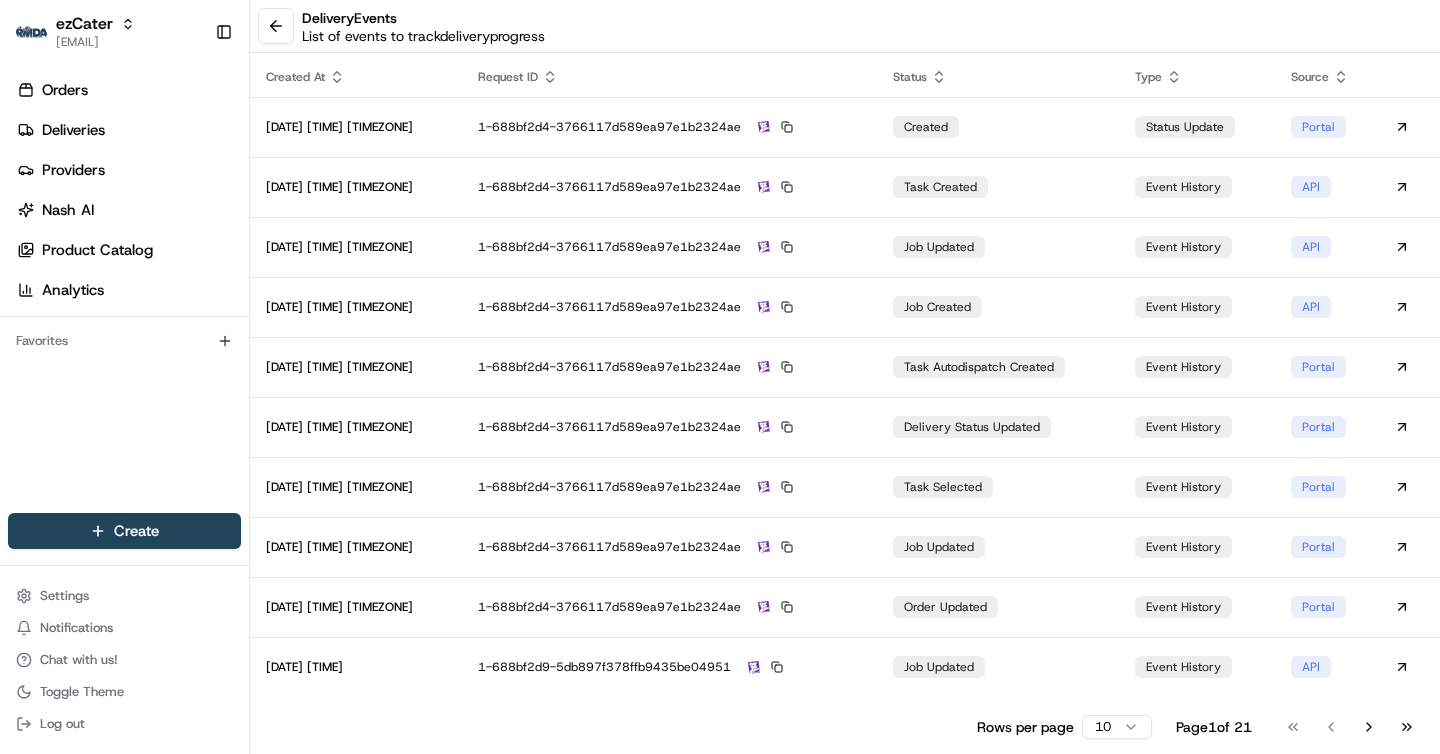 click on "1-688bf2d4-3766117d589ea97e1b2324ae" at bounding box center (669, 367) 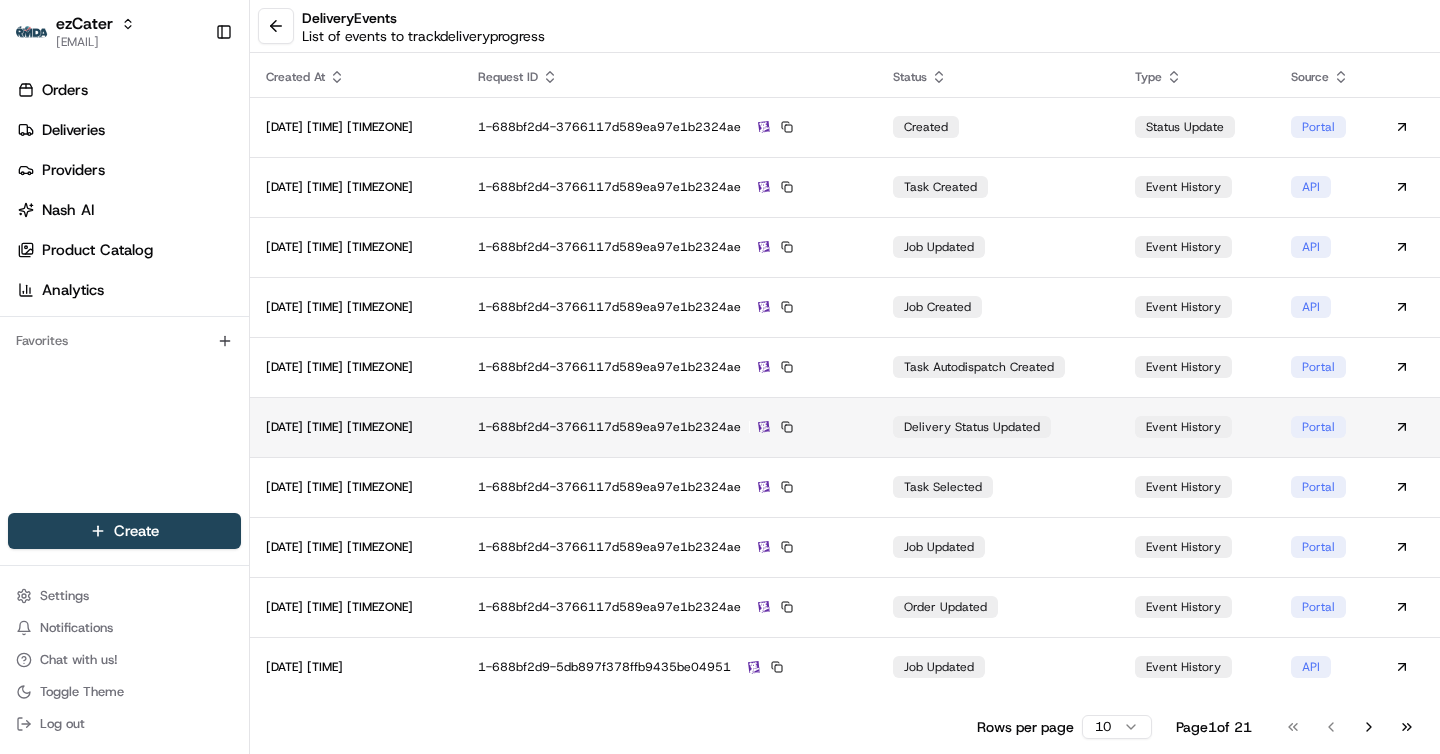 click on "1-688bf2d4-3766117d589ea97e1b2324ae" at bounding box center (669, 427) 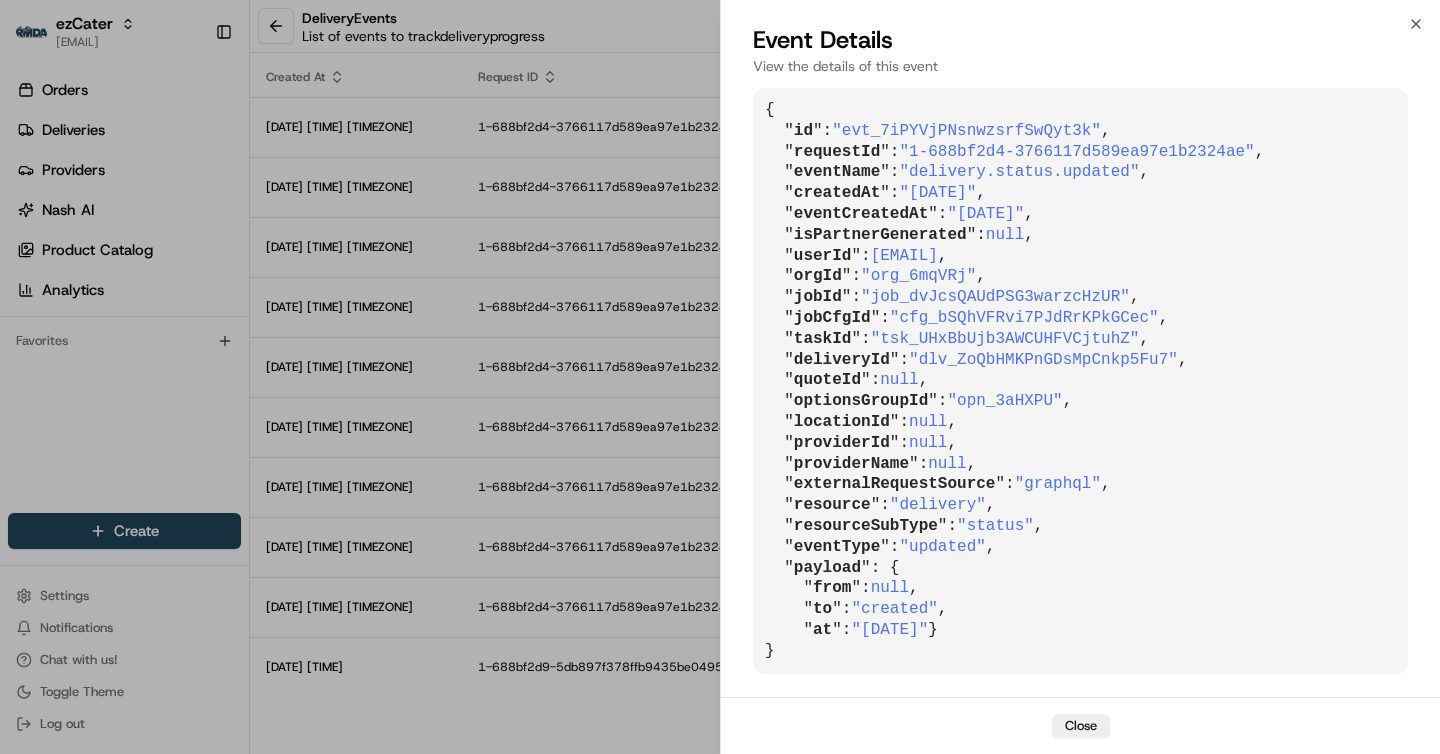 scroll, scrollTop: 1, scrollLeft: 0, axis: vertical 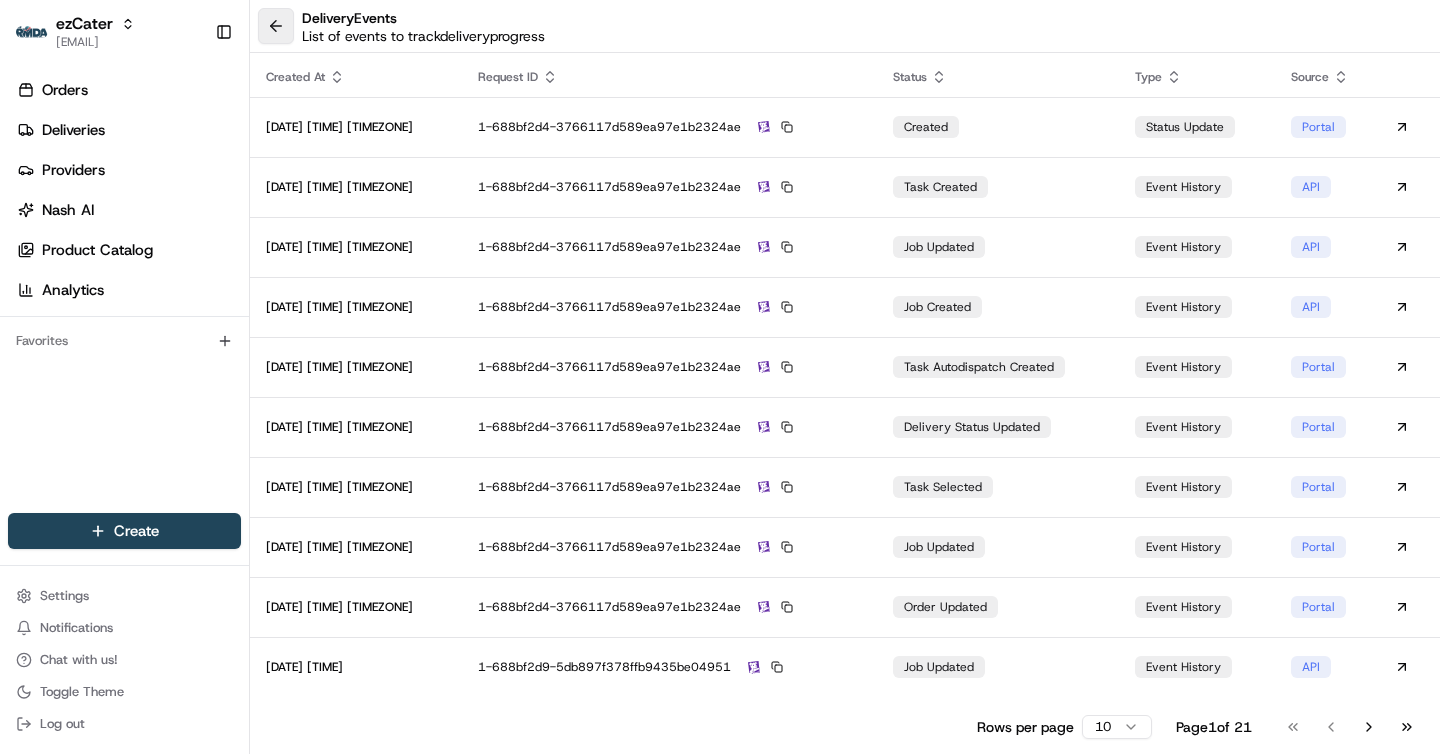 click at bounding box center (276, 26) 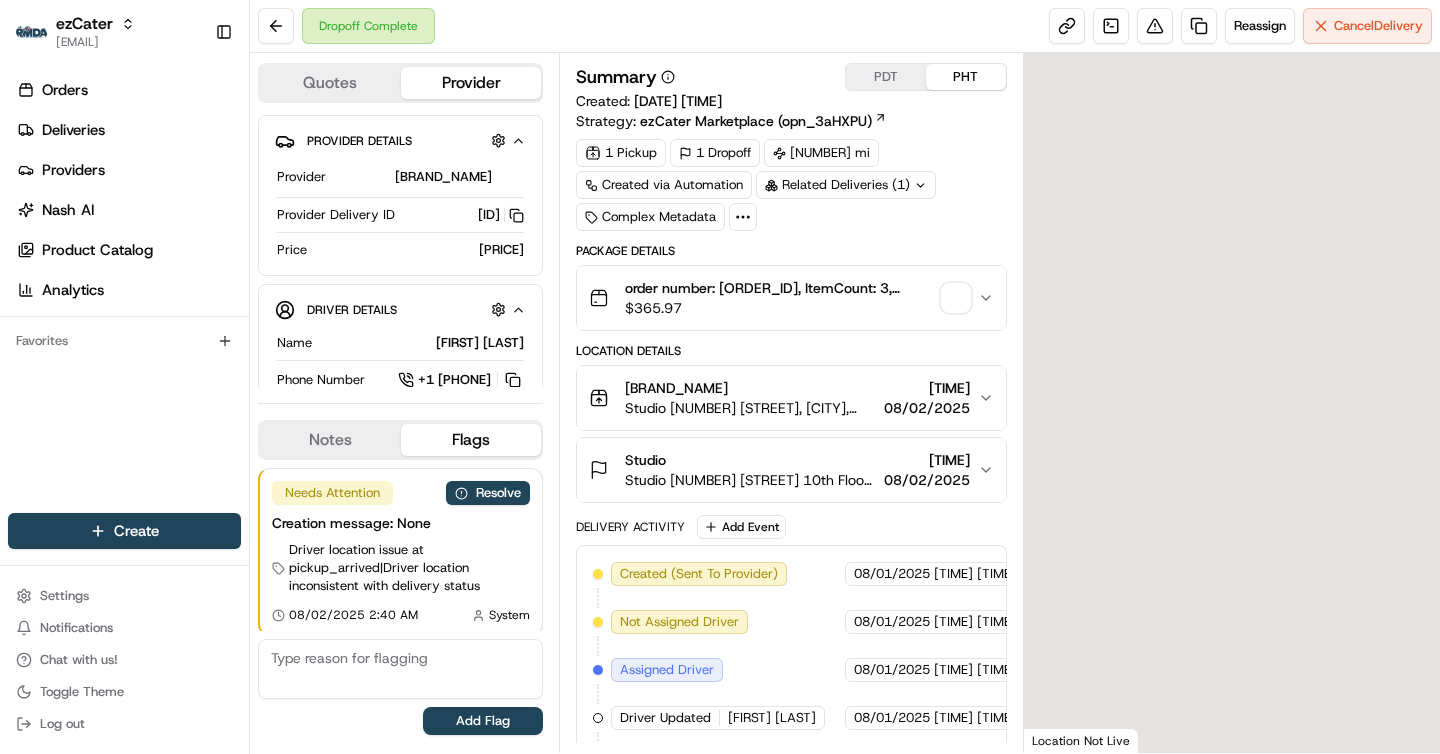 scroll, scrollTop: 5, scrollLeft: 0, axis: vertical 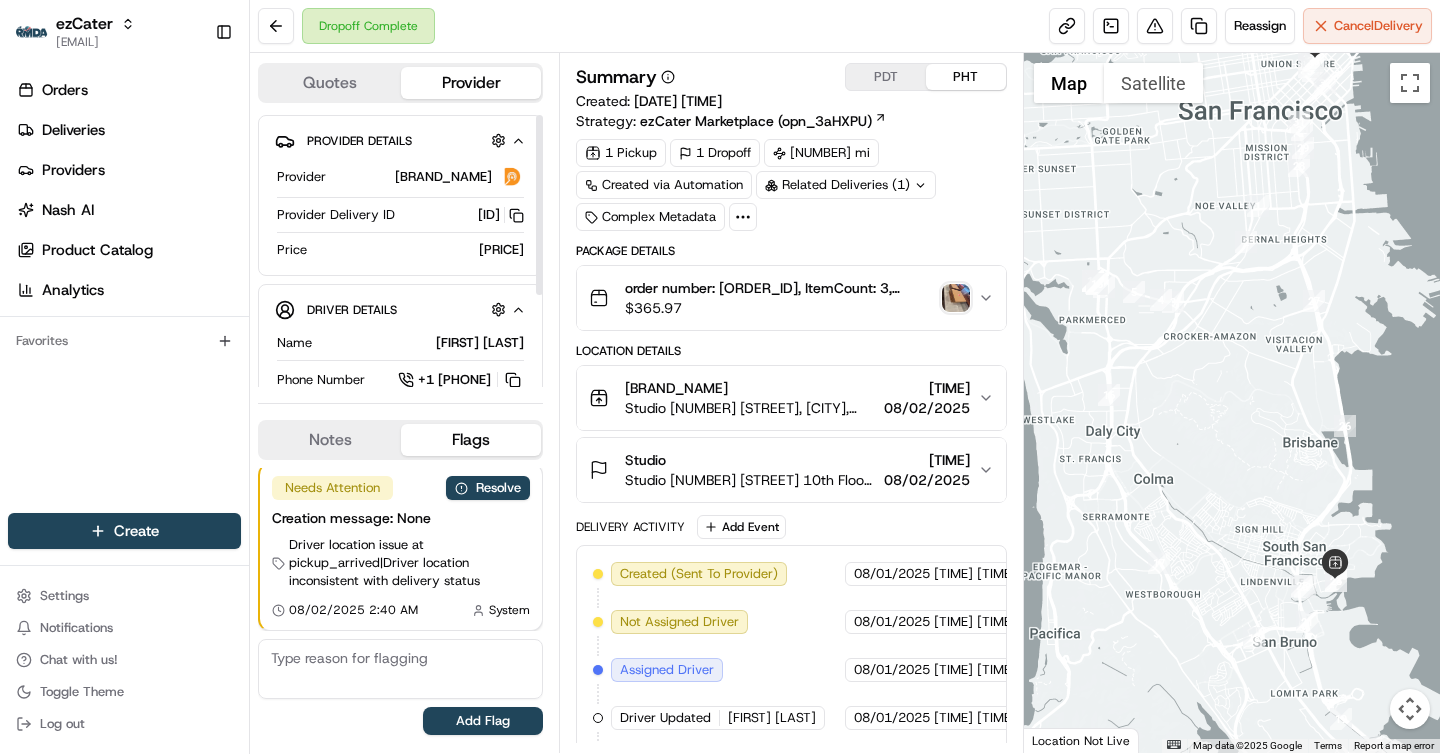 drag, startPoint x: 392, startPoint y: 173, endPoint x: 490, endPoint y: 189, distance: 99.29753 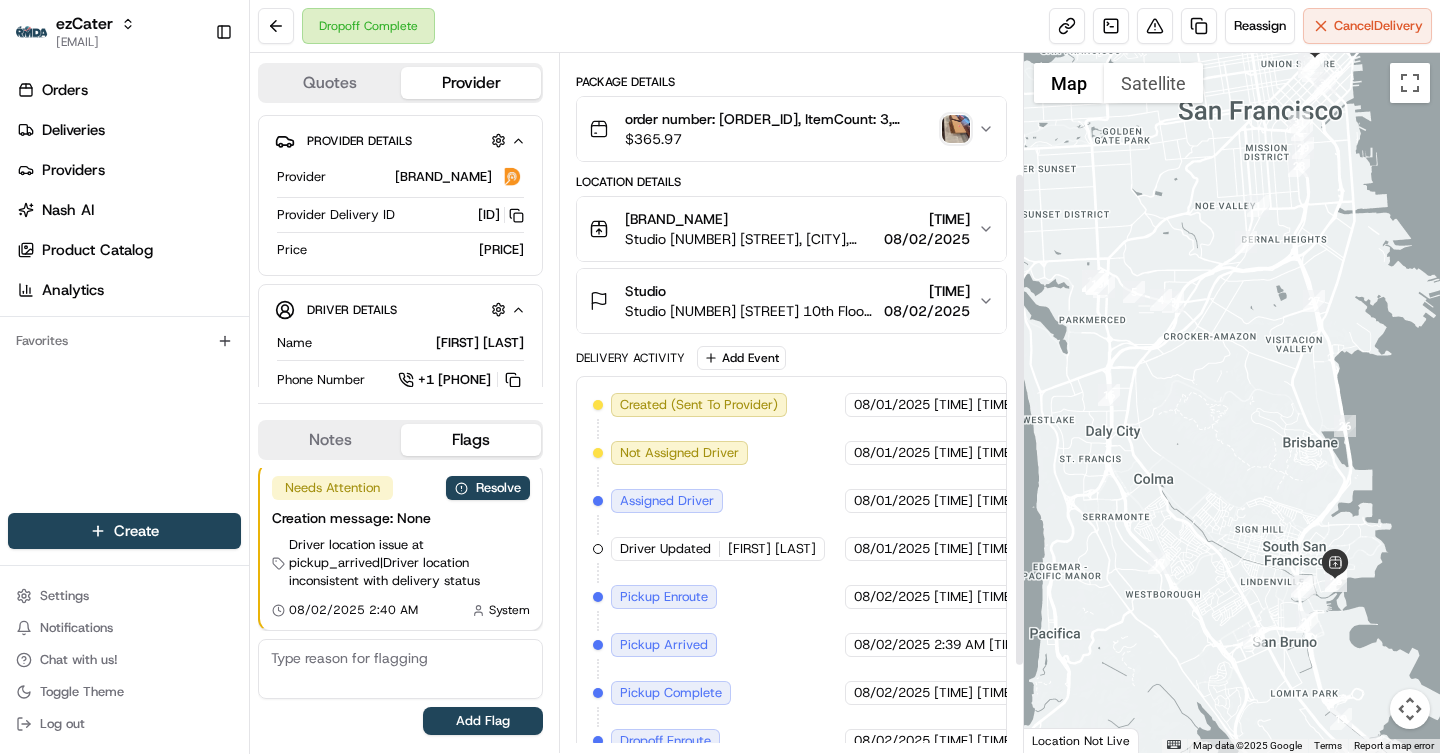 scroll, scrollTop: 0, scrollLeft: 0, axis: both 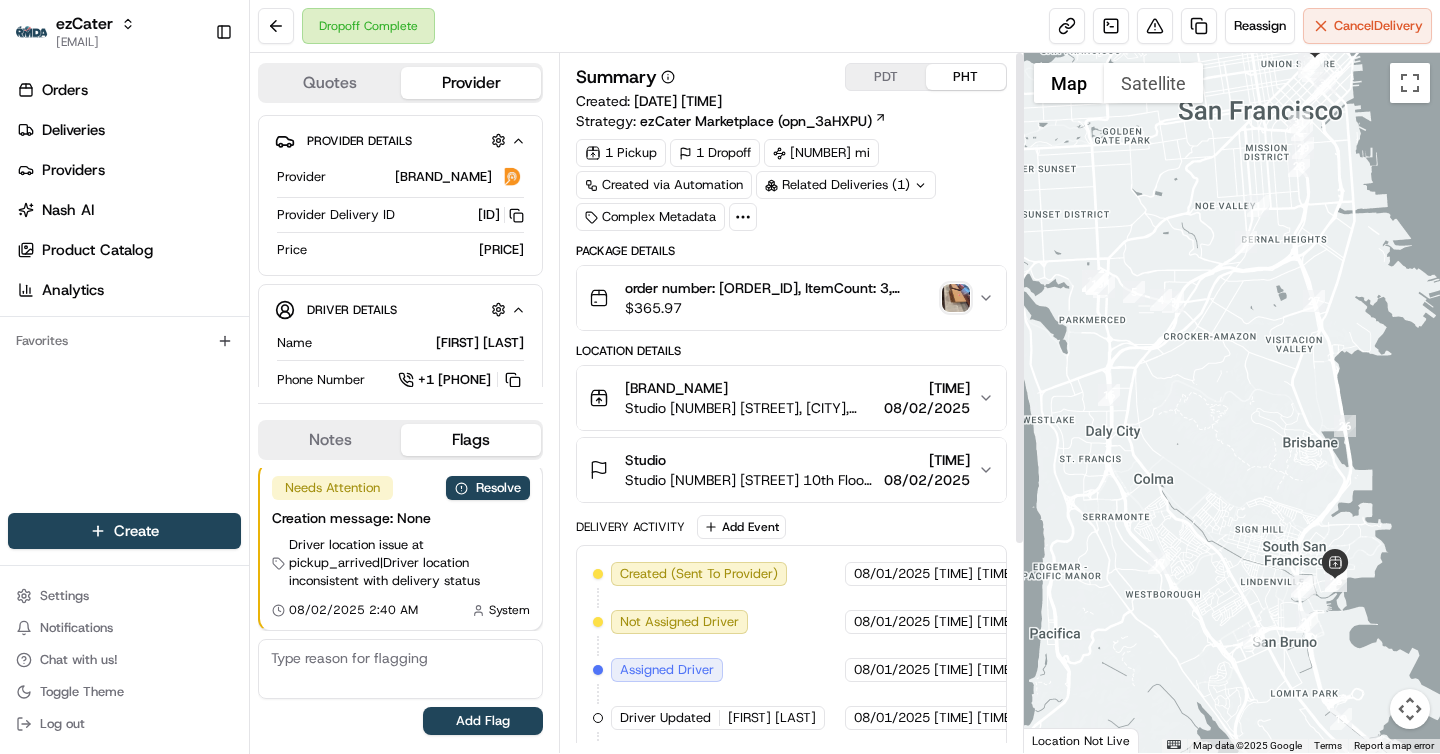 click on "PDT" at bounding box center [886, 77] 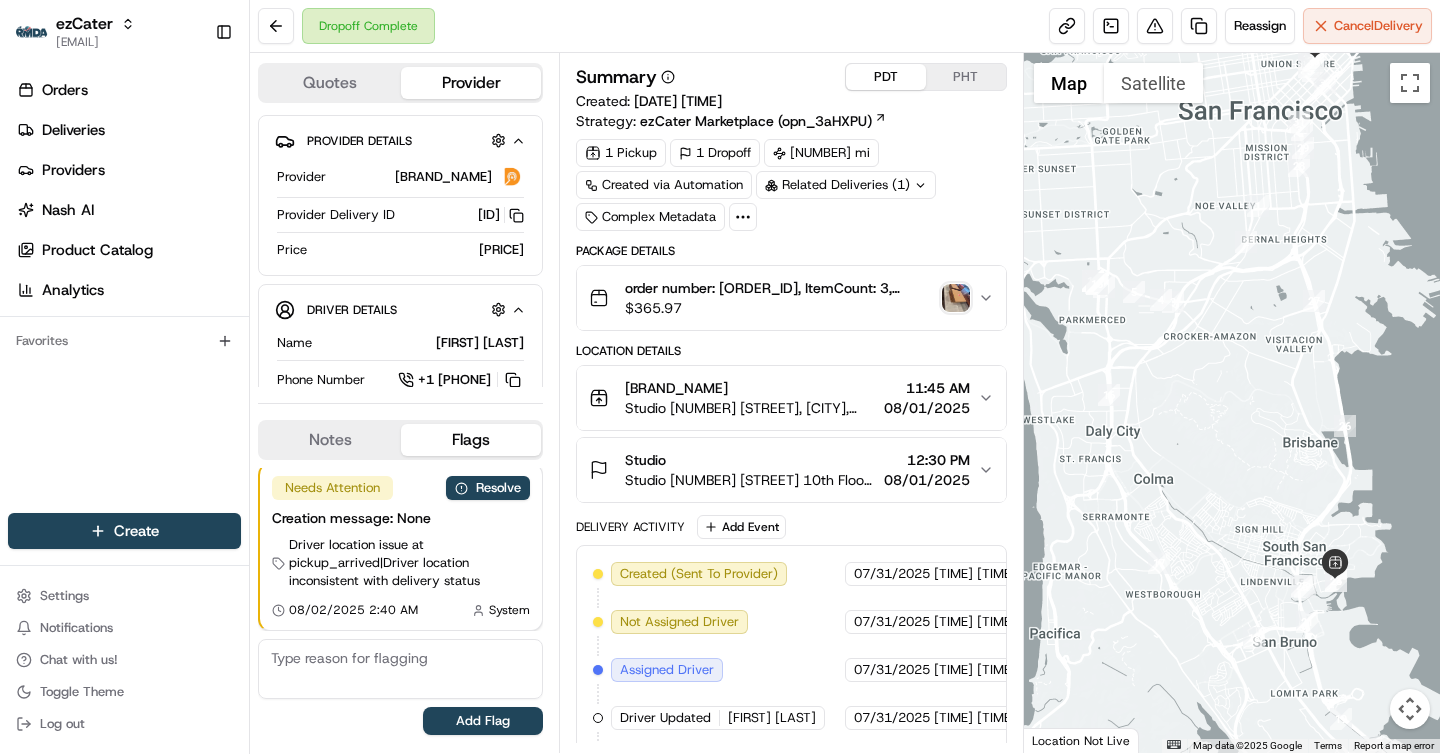 click on "Summary [TIMEZONE] [TIMEZONE] Created:   07/31/2025 [TIME] [TIMEZONE] Strategy:   ezCater Marketplace (opn_3aHXPU) 1   Pickup 1   Dropoff 12.0 mi Created via Automation Related Deliveries   (1) Complex Metadata" at bounding box center (791, 147) 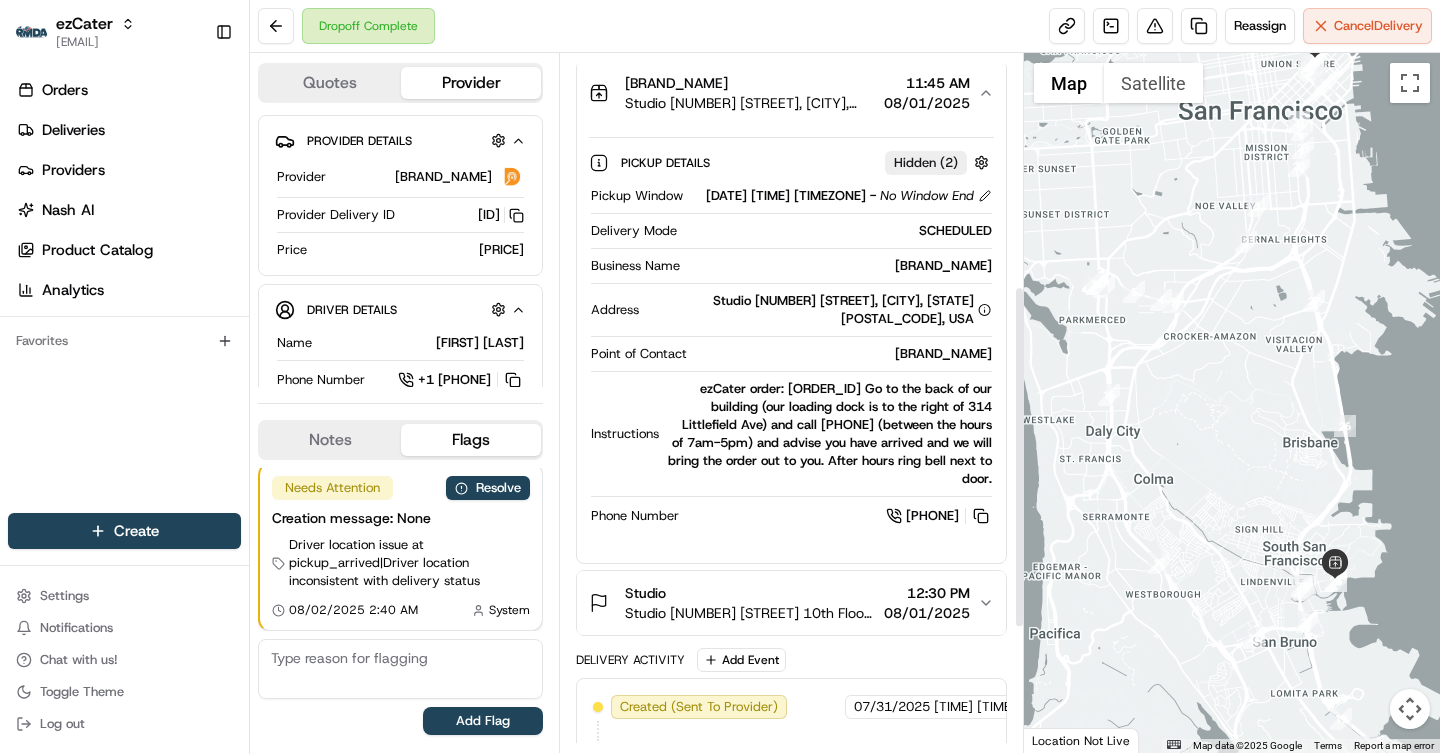 scroll, scrollTop: 474, scrollLeft: 0, axis: vertical 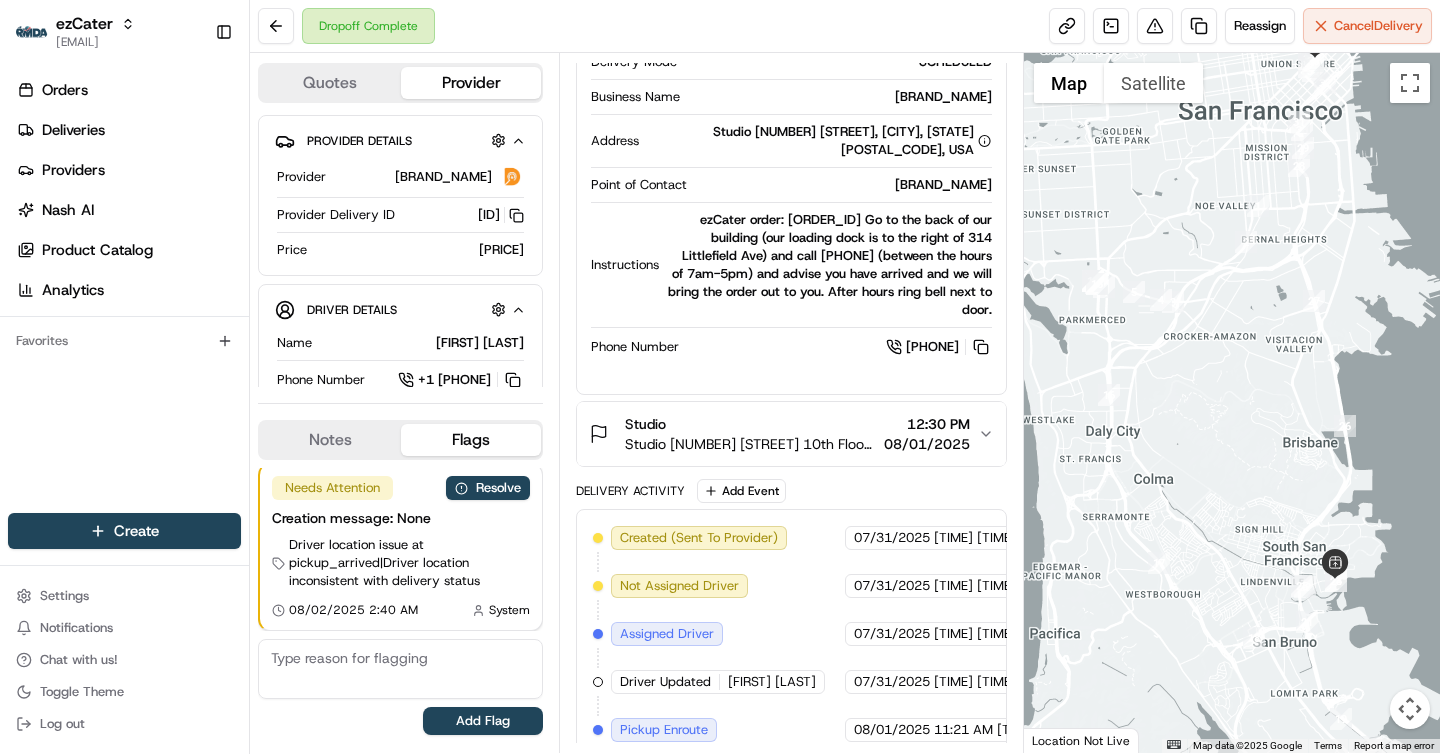 drag, startPoint x: 877, startPoint y: 457, endPoint x: 983, endPoint y: 449, distance: 106.30146 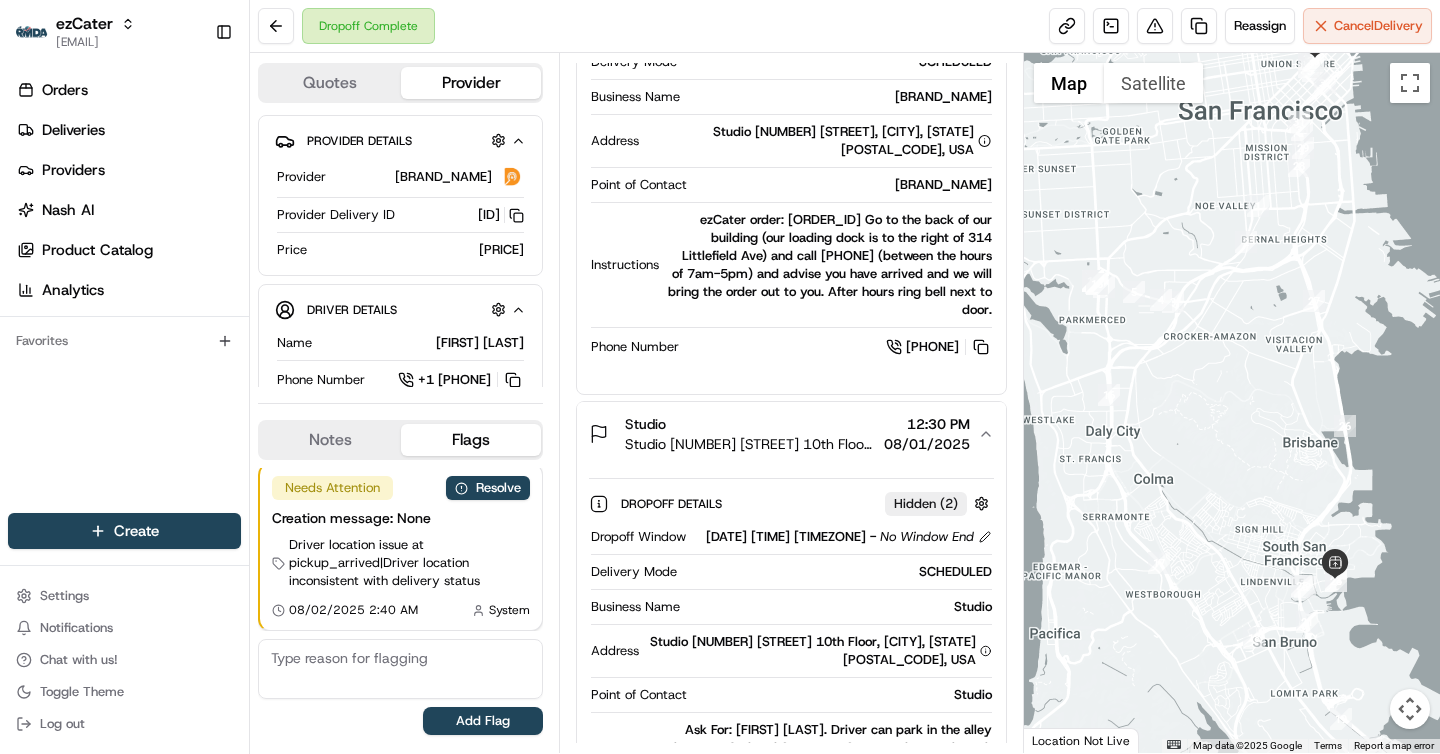 drag, startPoint x: 983, startPoint y: 449, endPoint x: 885, endPoint y: 447, distance: 98.02041 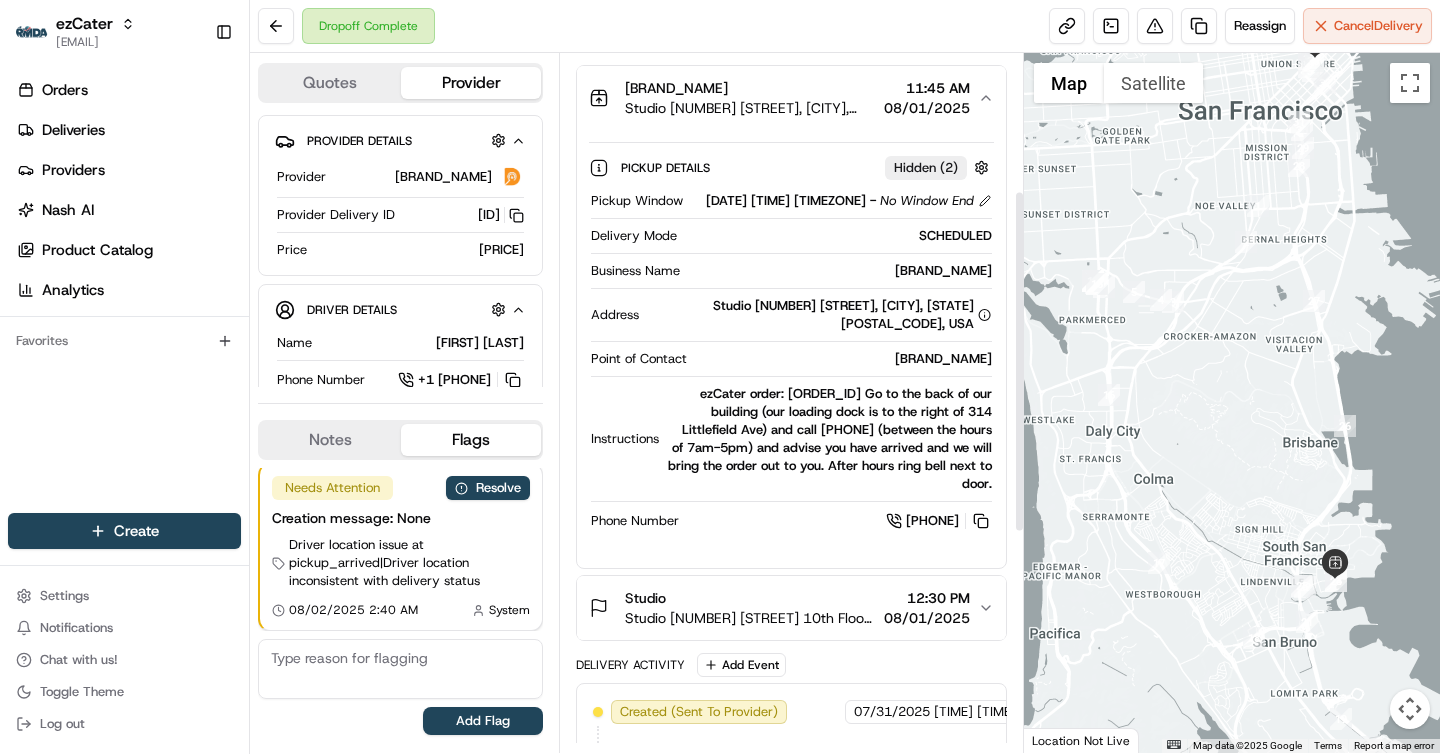 scroll, scrollTop: 184, scrollLeft: 0, axis: vertical 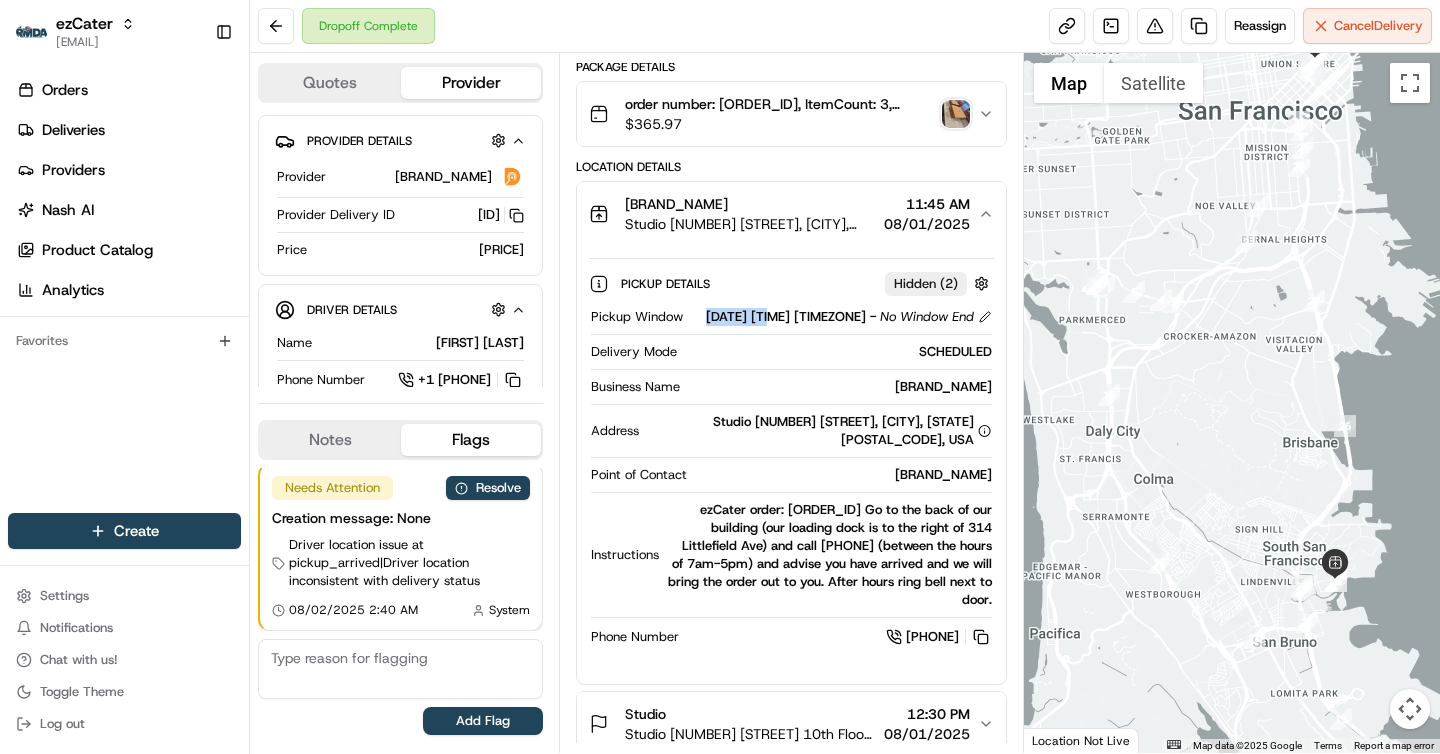 drag, startPoint x: 692, startPoint y: 312, endPoint x: 769, endPoint y: 318, distance: 77.23341 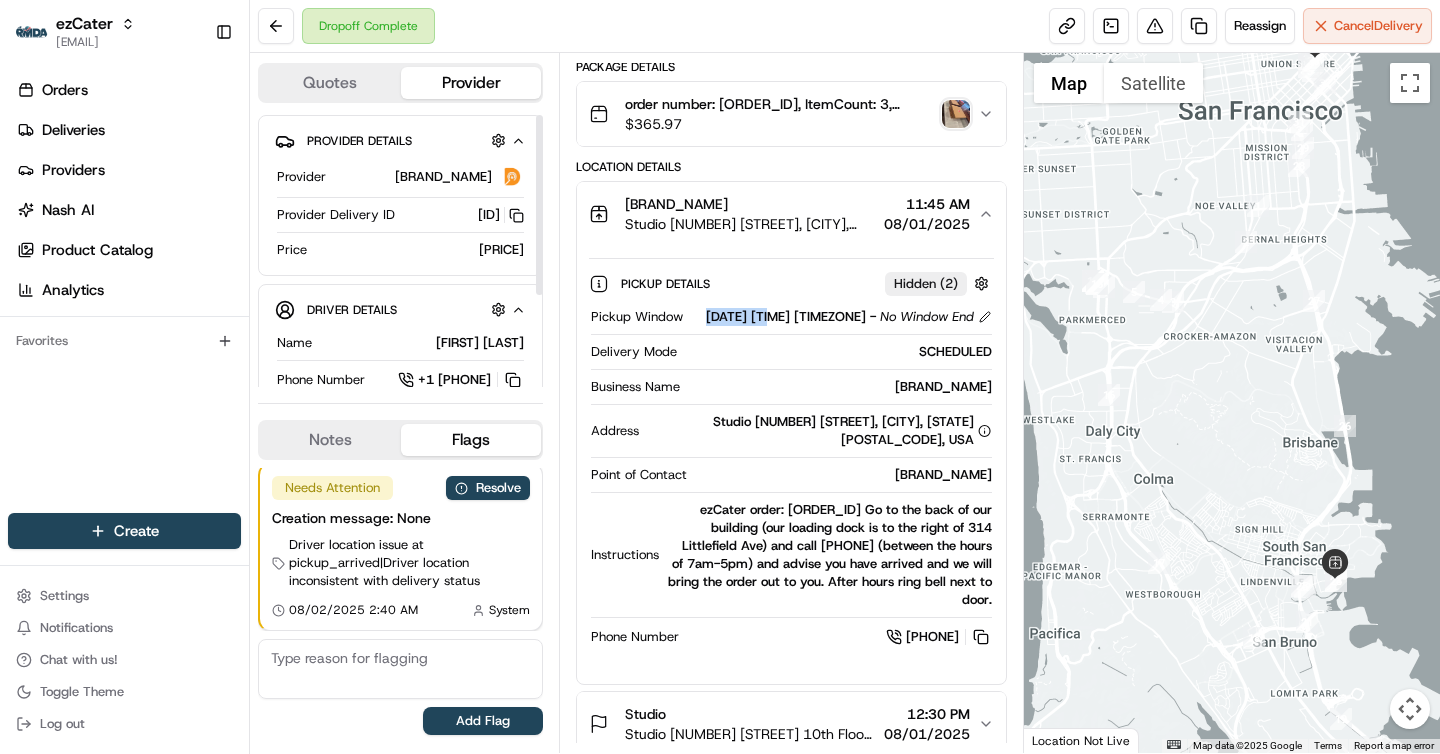 click on "Provider [BRAND_NAME]   Provider Delivery ID [ID] Copy  [ID] Price [PRICE]" at bounding box center (400, 212) 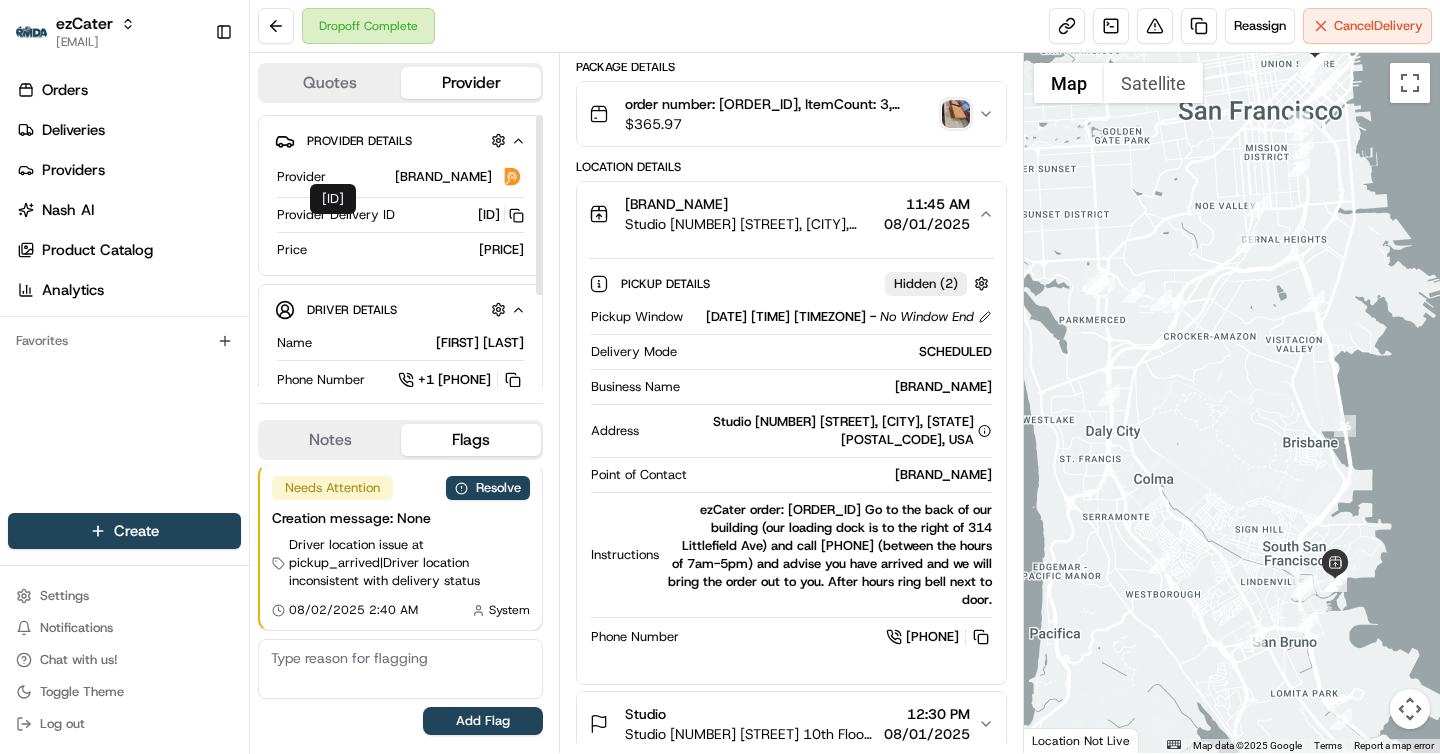 click on "e712b689-f595-13c6-cba5-c0294a0463a3 Copy  e712b689-f595-13c6-cba5-c0294a0463a3" at bounding box center [501, 215] 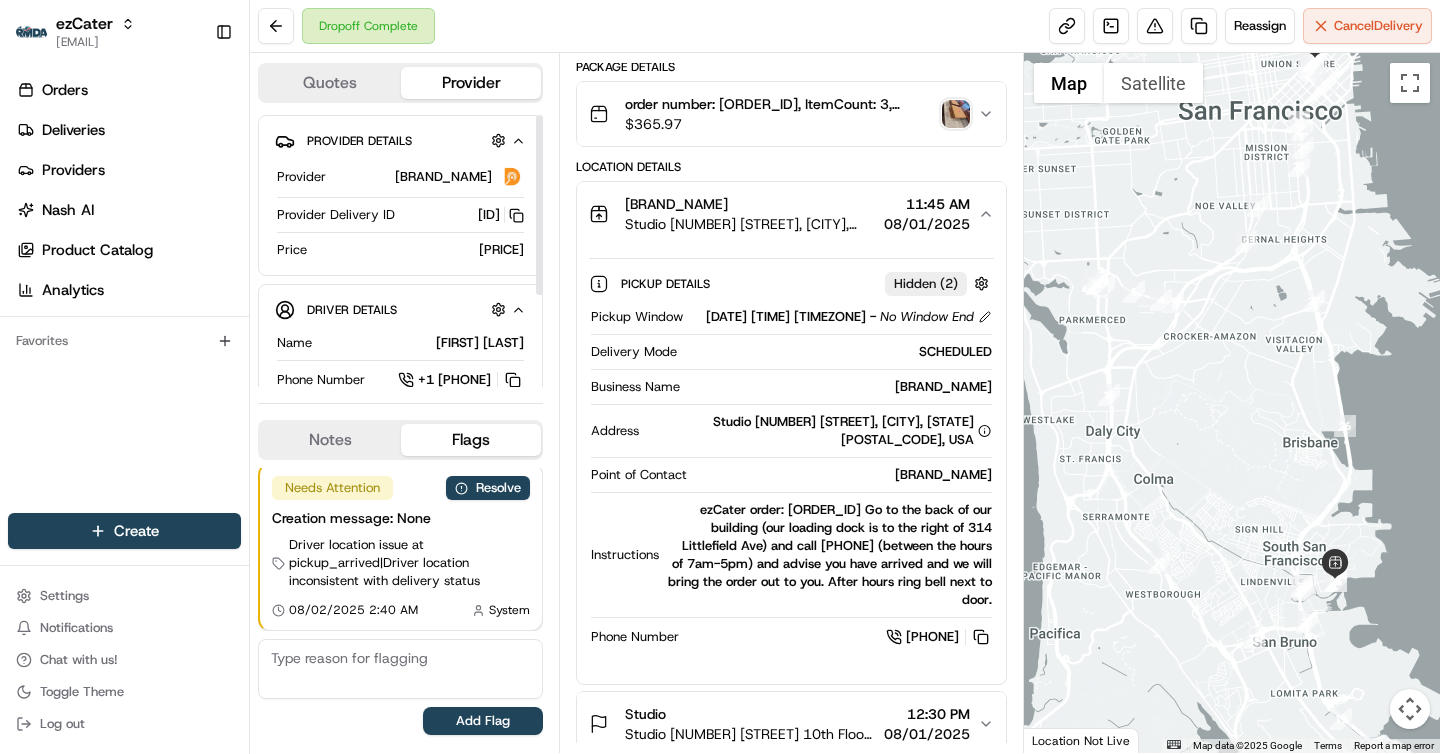 click on "e712b689-f595-13c6-cba5-c0294a0463a3 Copy  e712b689-f595-13c6-cba5-c0294a0463a3" at bounding box center [501, 215] 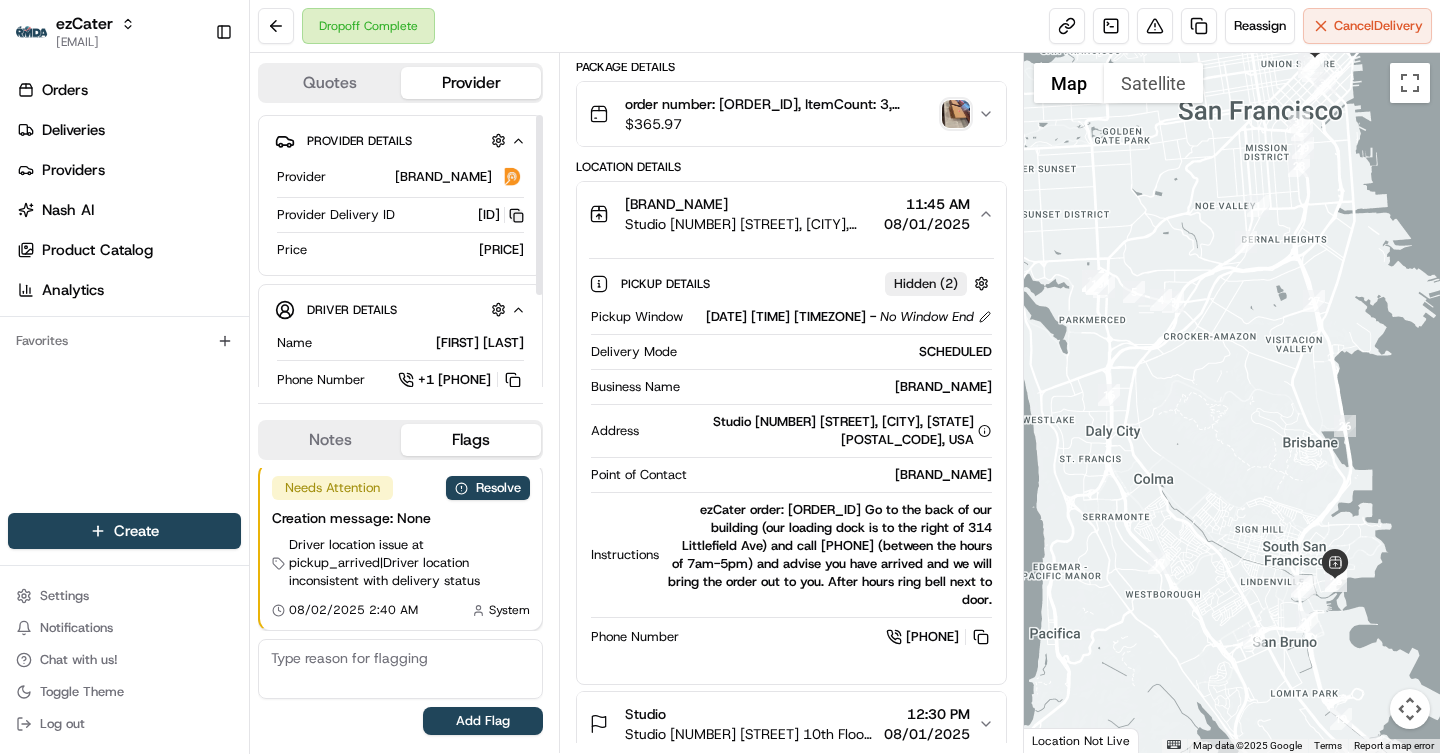 click 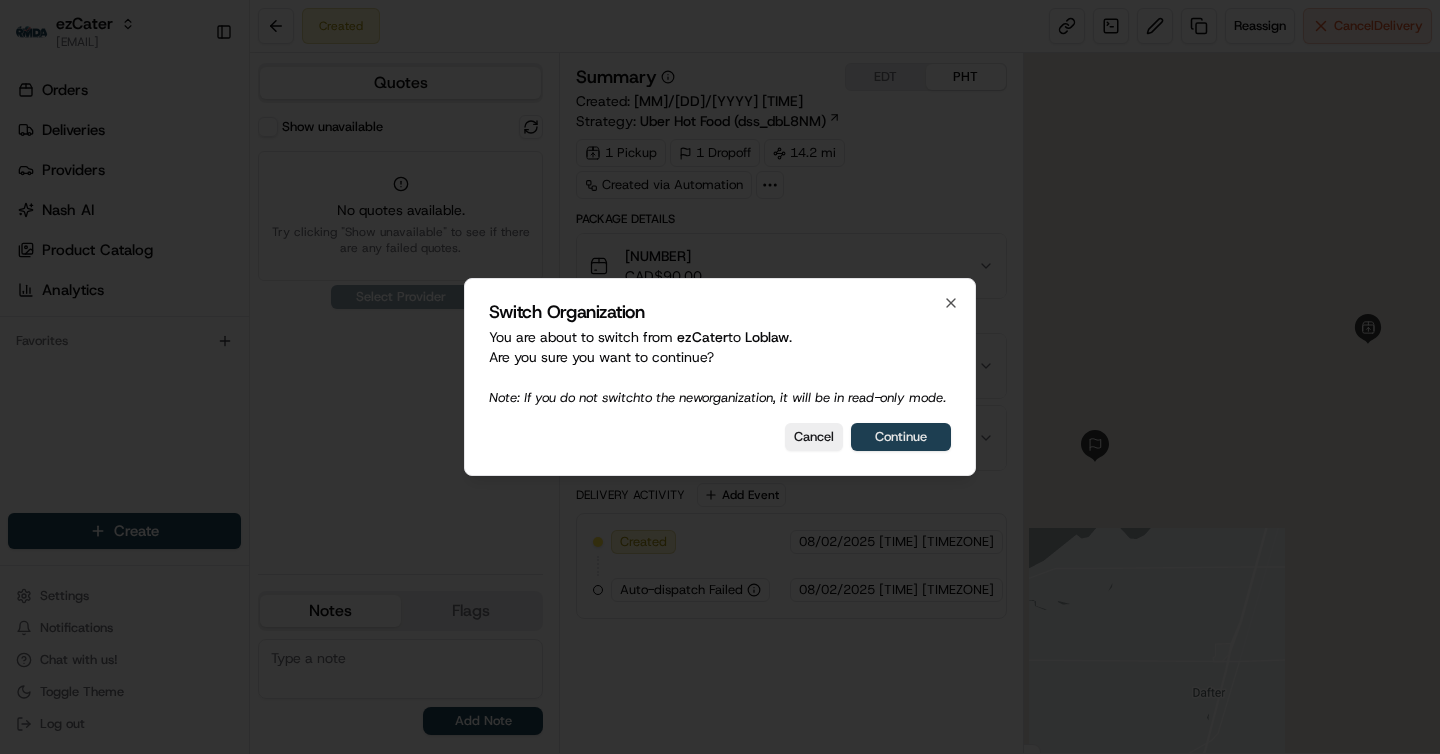 scroll, scrollTop: 0, scrollLeft: 0, axis: both 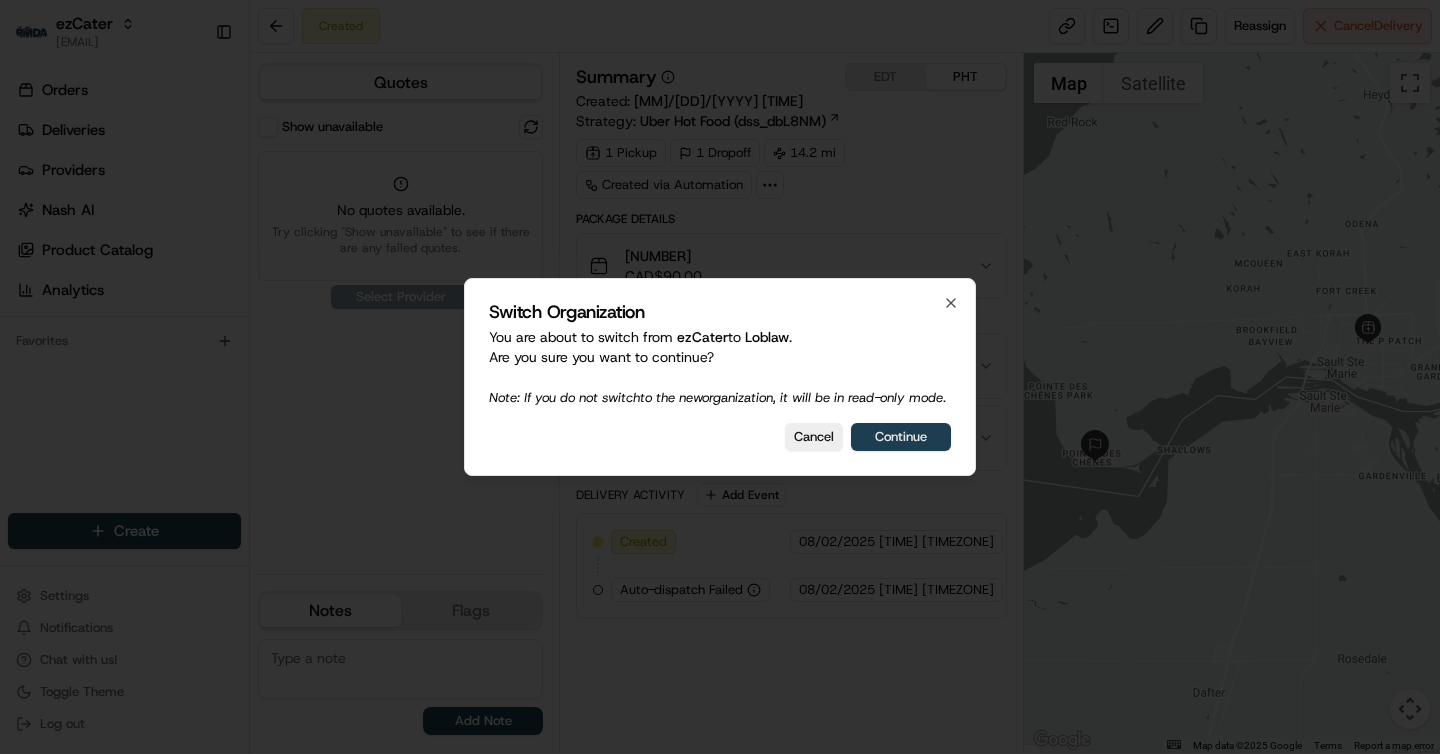 click on "Continue" at bounding box center (901, 437) 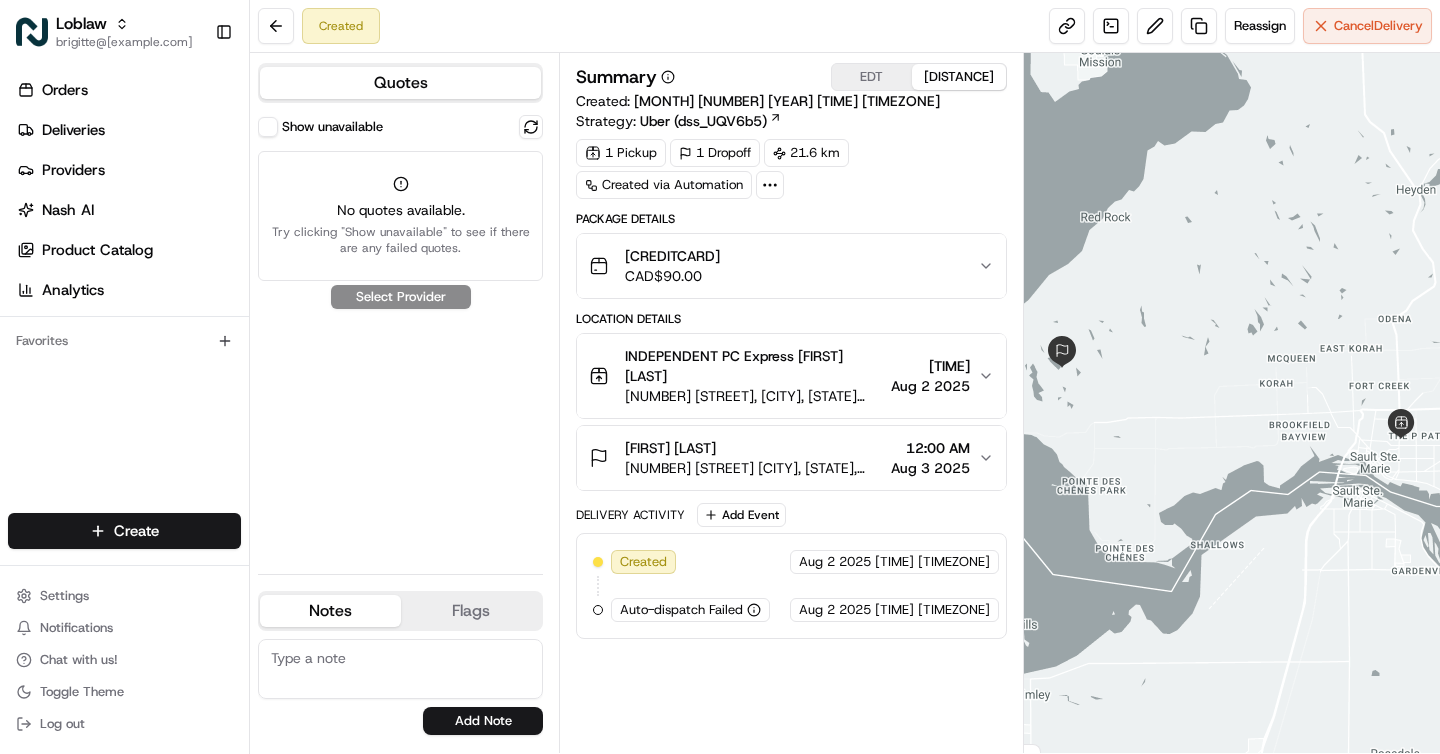 scroll, scrollTop: 0, scrollLeft: 0, axis: both 